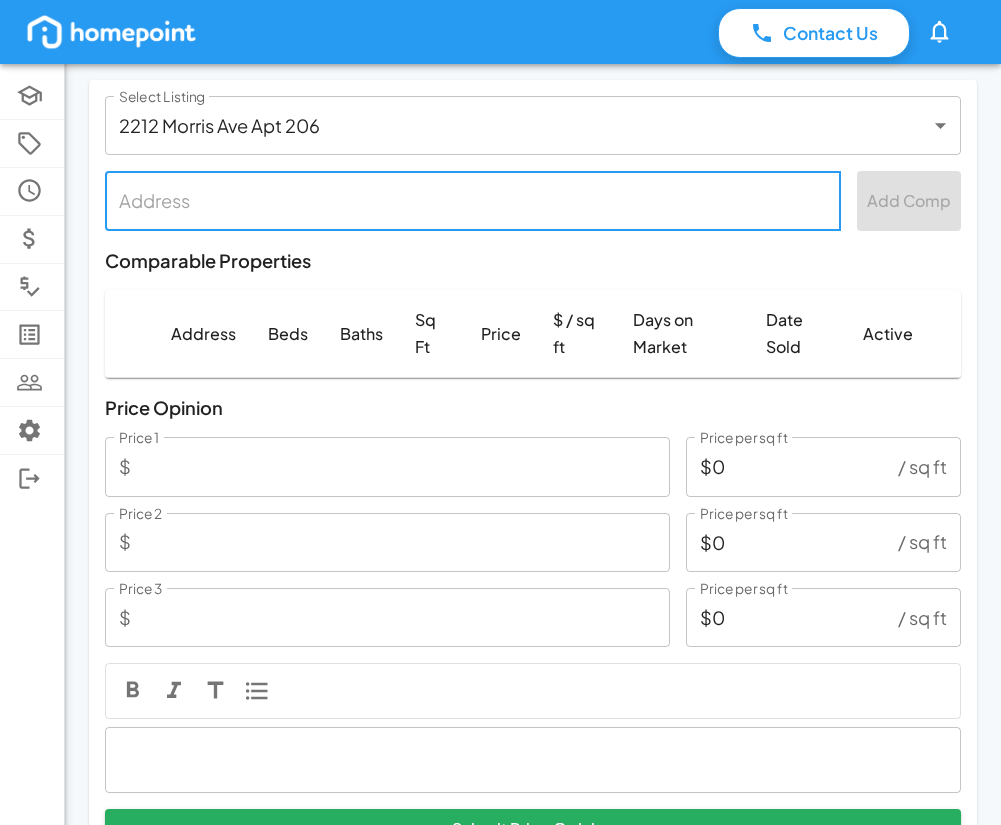 scroll, scrollTop: 0, scrollLeft: 0, axis: both 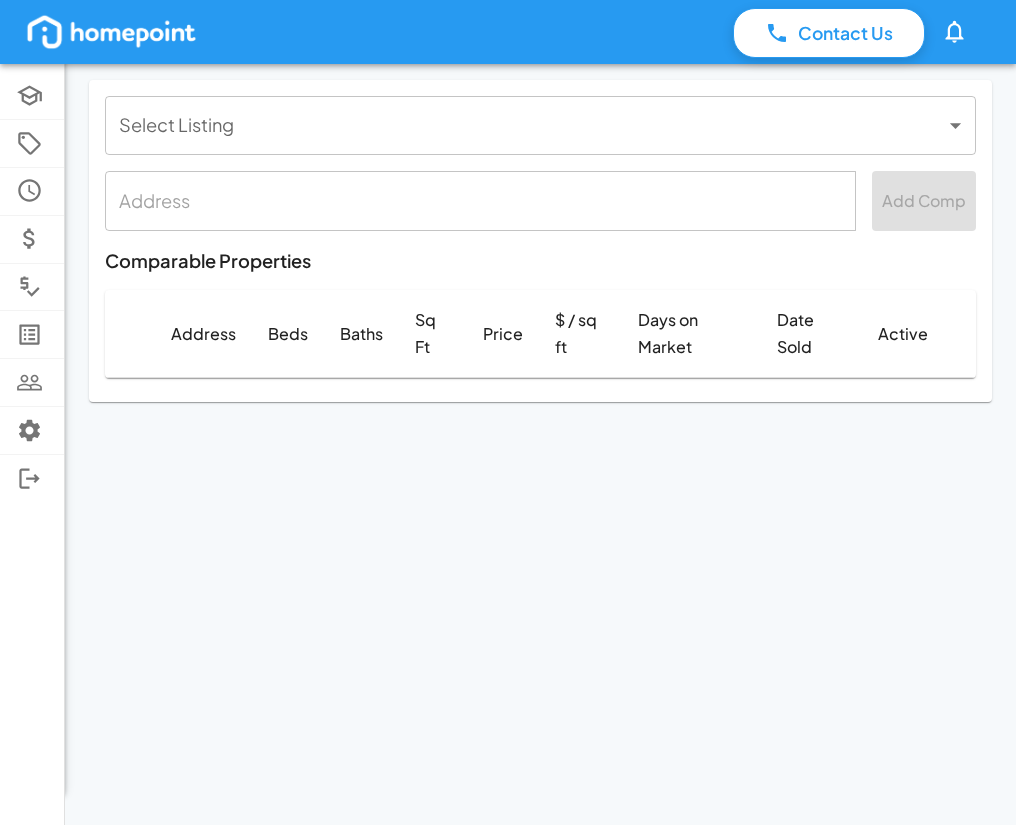 click on "Contact Us 0 Academy Selling Showings Buyer Offers Comps Listings Clients Settings Log Out Select Listing ​ Select Listing ​ Add Comp Comparable Properties Address Beds Baths Sq Ft Price $ / sq ft Days on Market Date Sold Active" at bounding box center [508, 412] 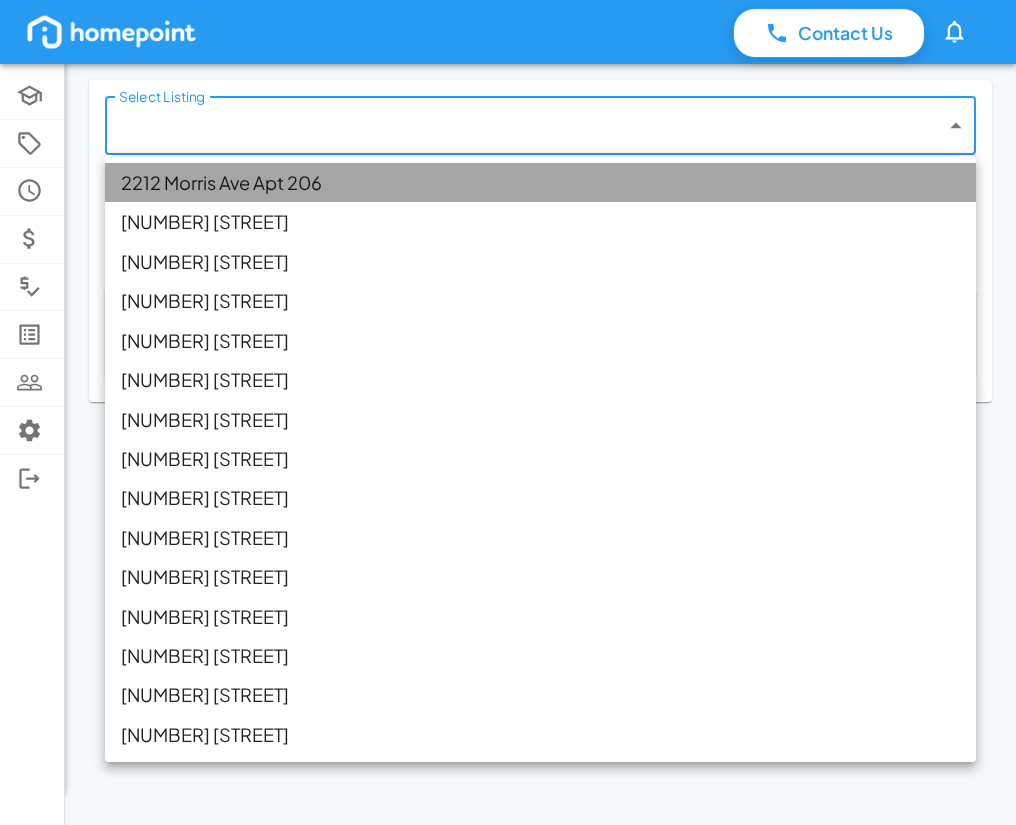 click on "2212 Morris Ave Apt 206" at bounding box center [540, 182] 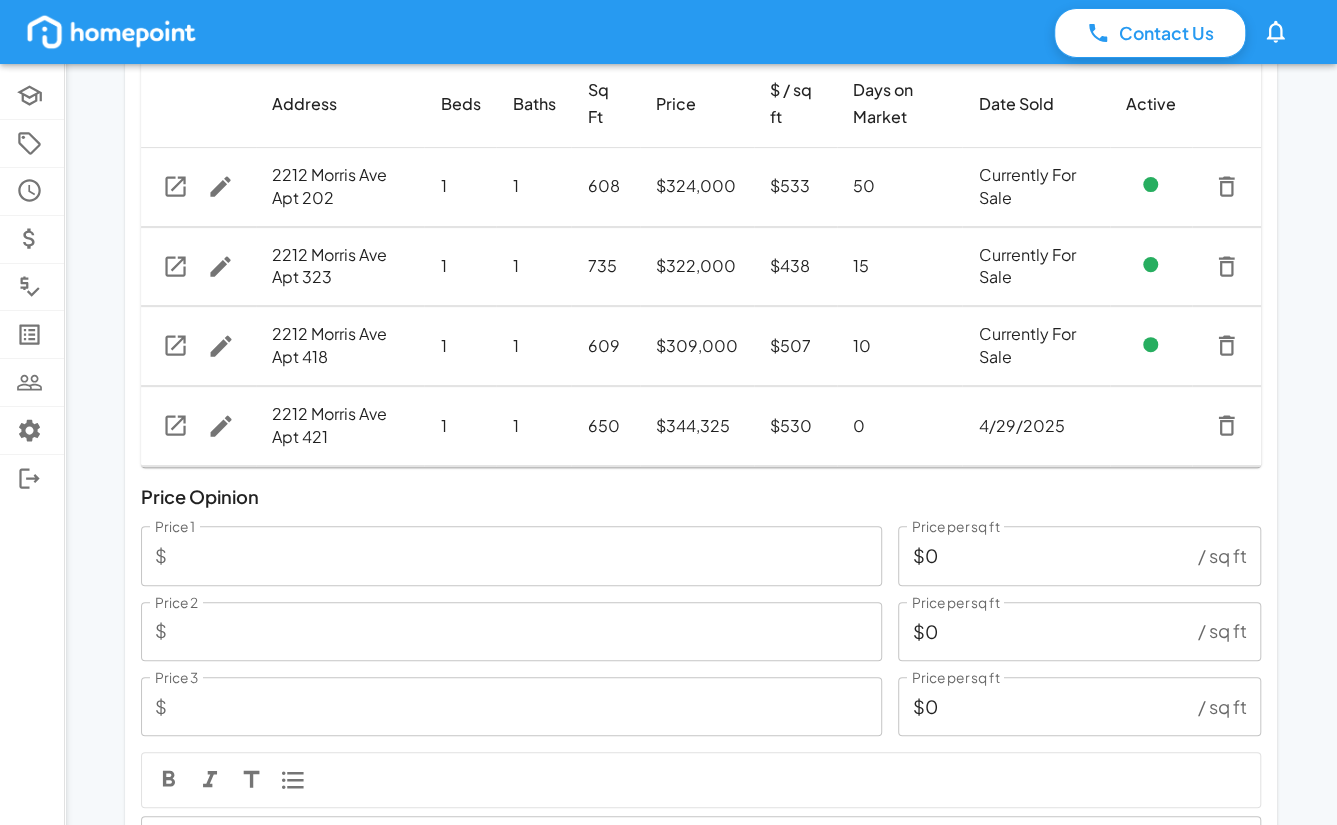 scroll, scrollTop: 146, scrollLeft: 0, axis: vertical 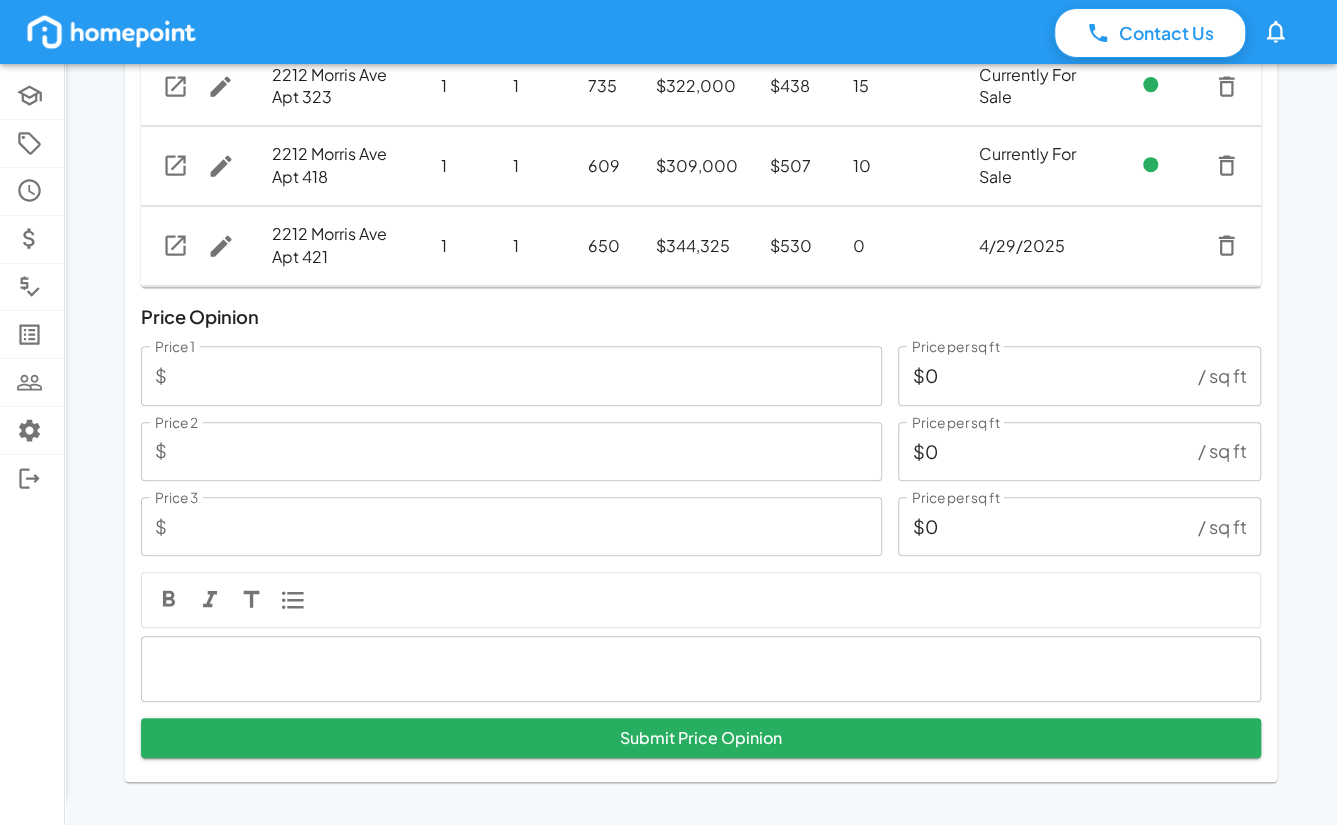 click at bounding box center (701, 669) 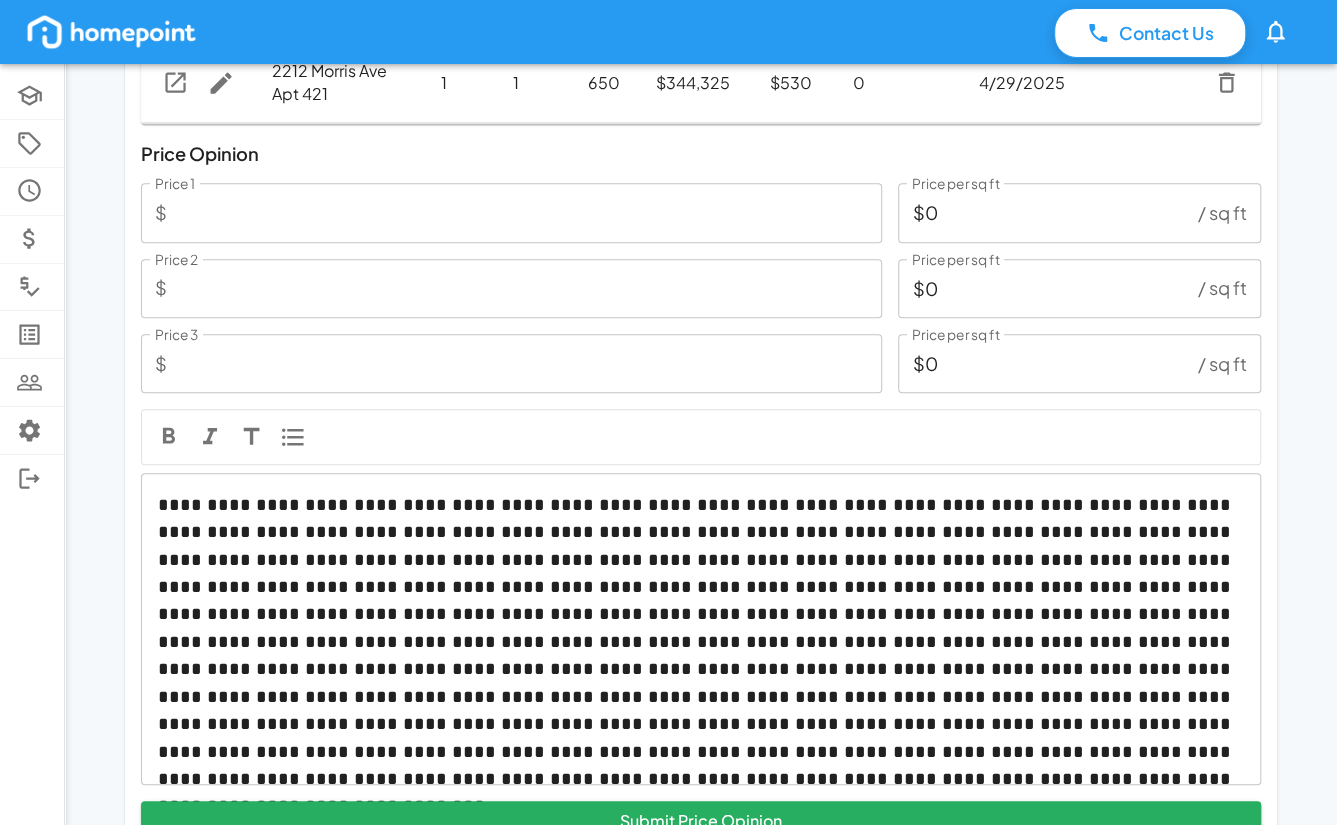 scroll, scrollTop: 592, scrollLeft: 0, axis: vertical 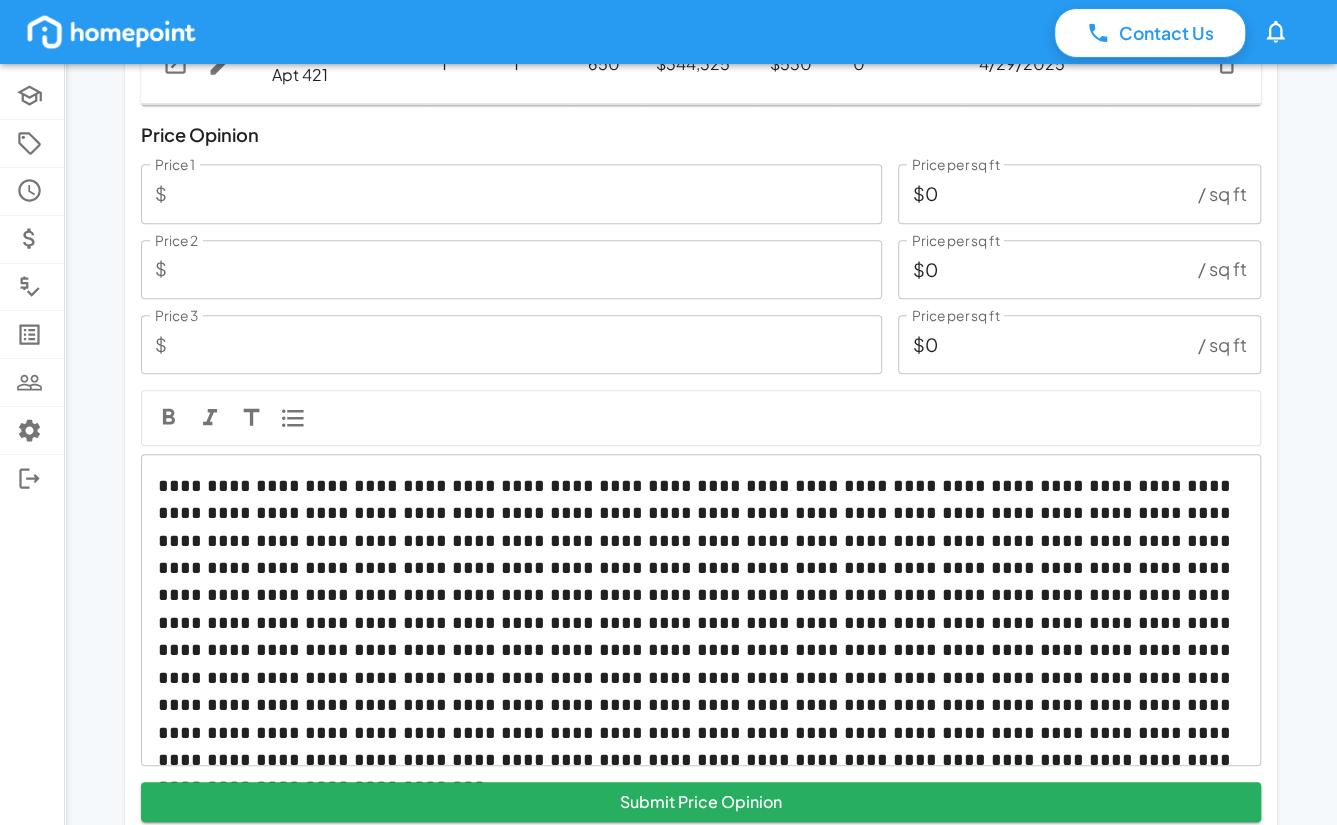 click at bounding box center (701, 610) 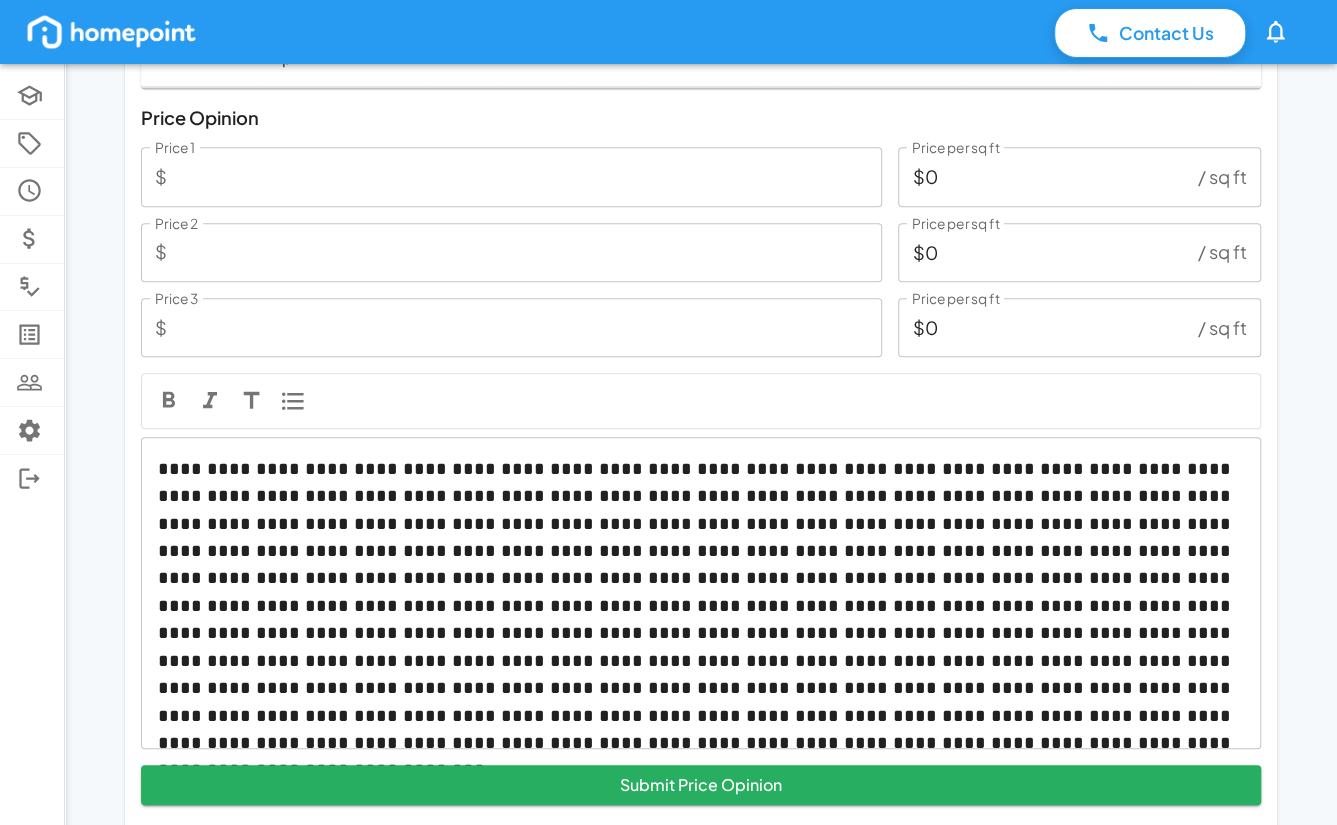 scroll, scrollTop: 610, scrollLeft: 0, axis: vertical 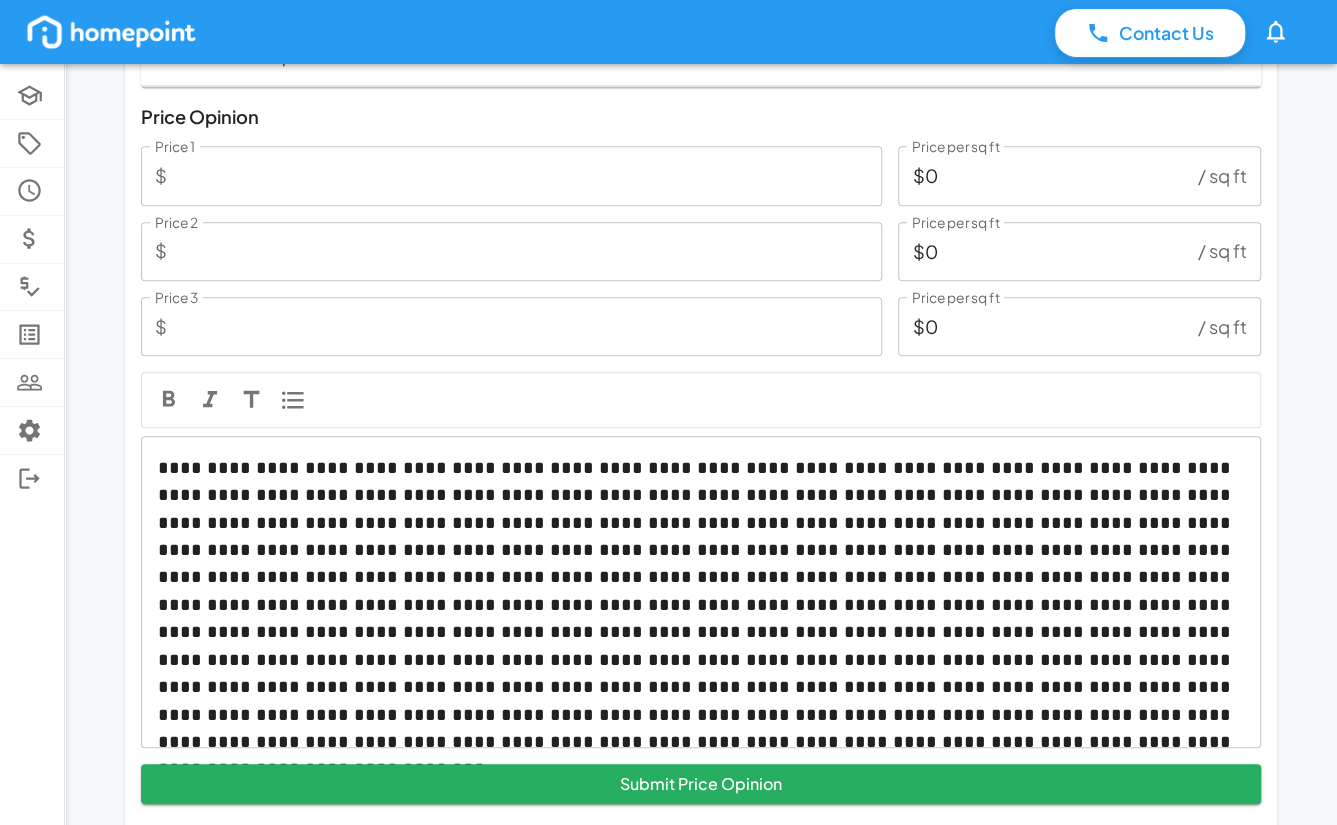 click at bounding box center [701, 592] 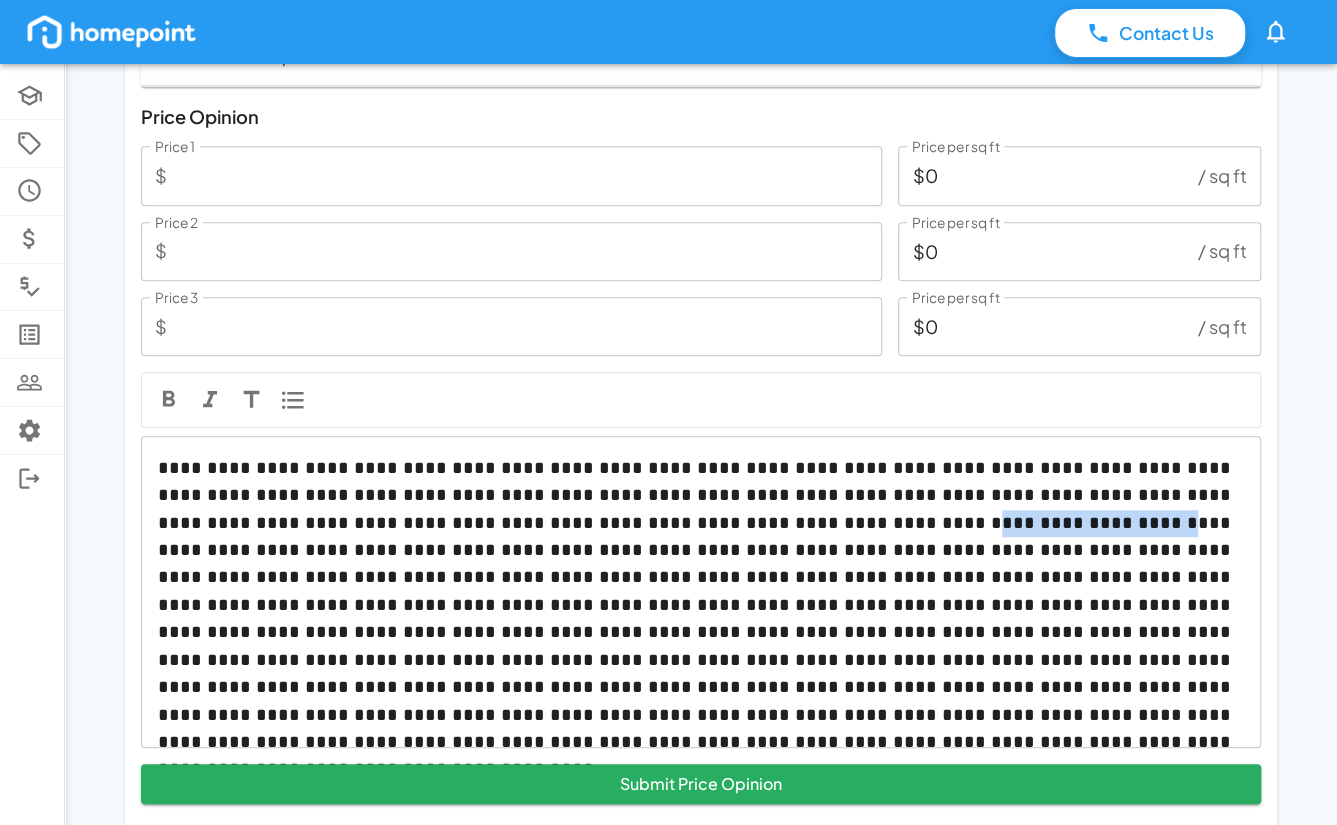 drag, startPoint x: 710, startPoint y: 525, endPoint x: 545, endPoint y: 518, distance: 165.14842 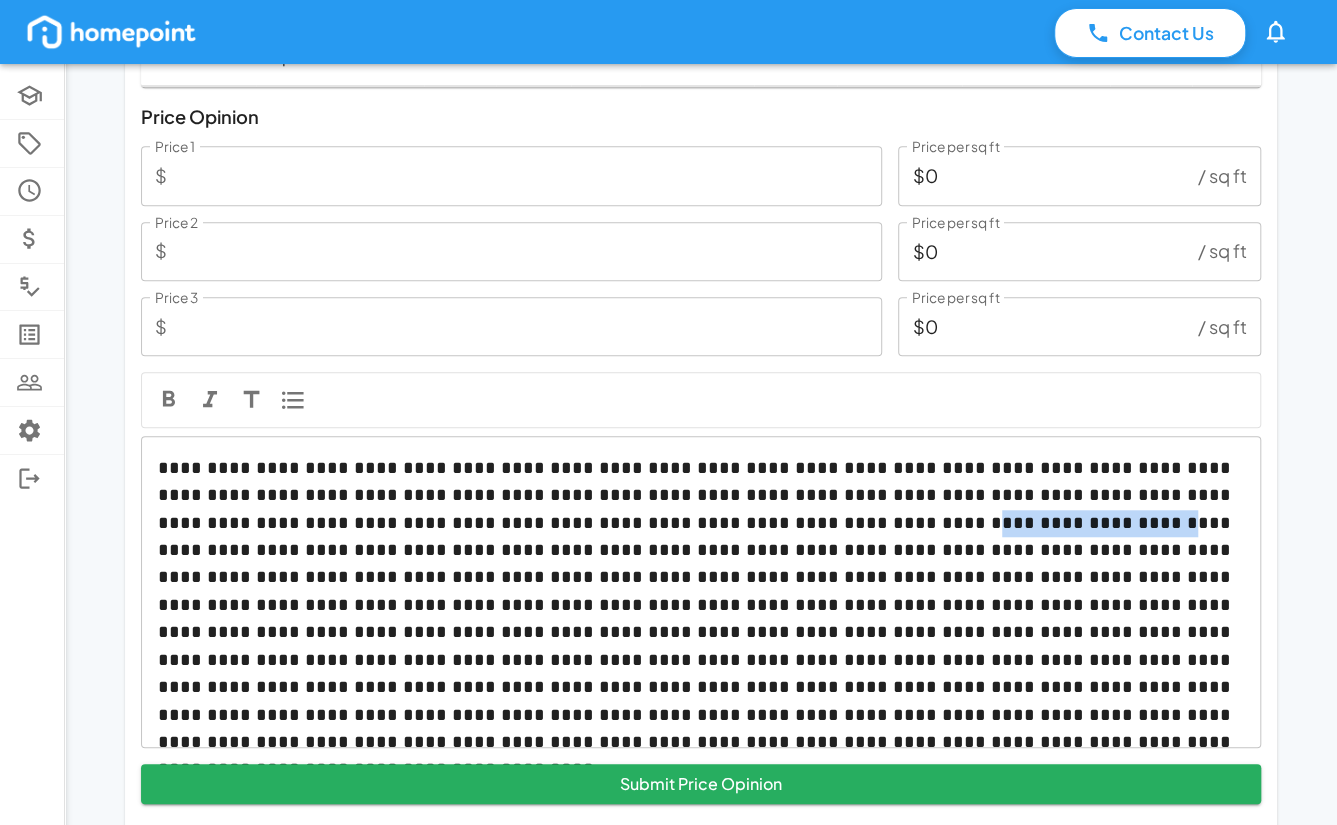 click at bounding box center (701, 592) 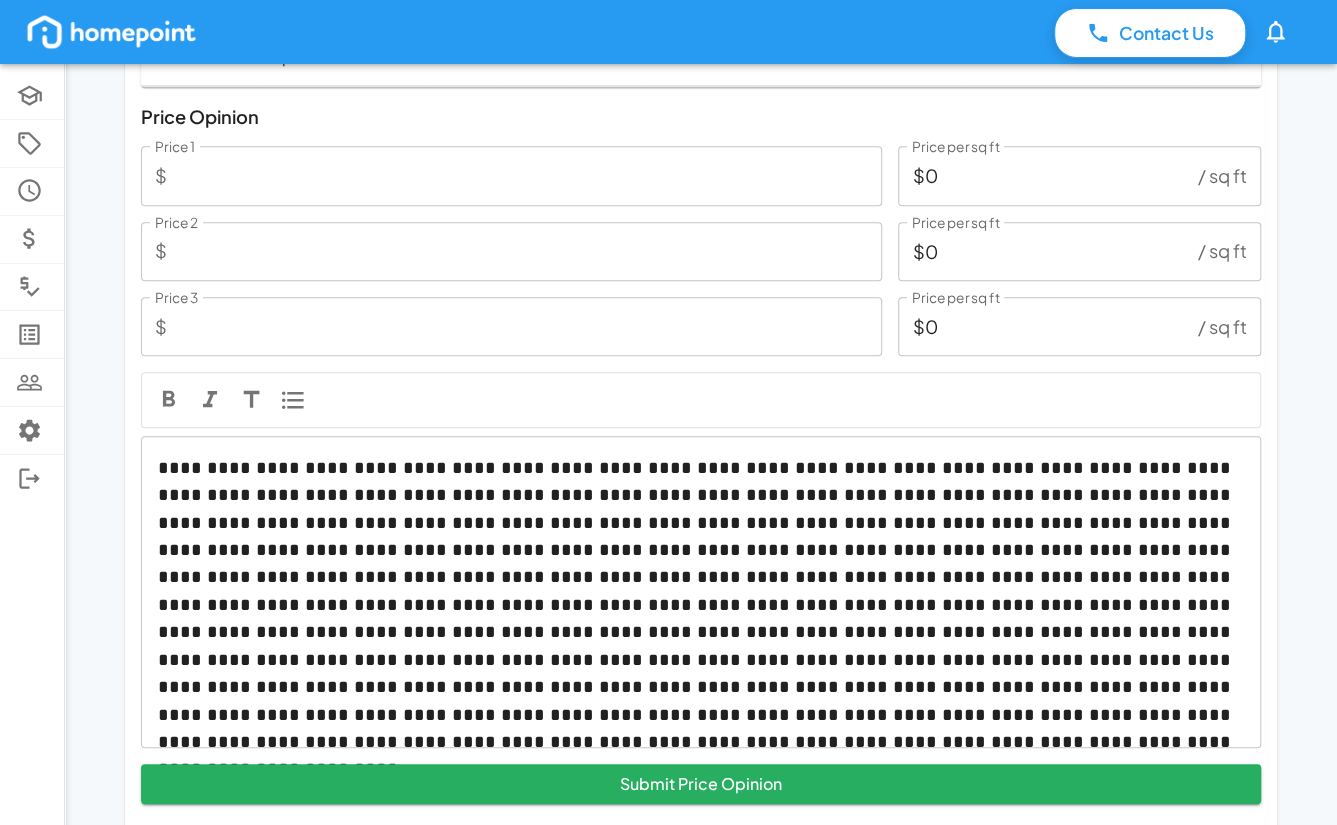 click at bounding box center [701, 592] 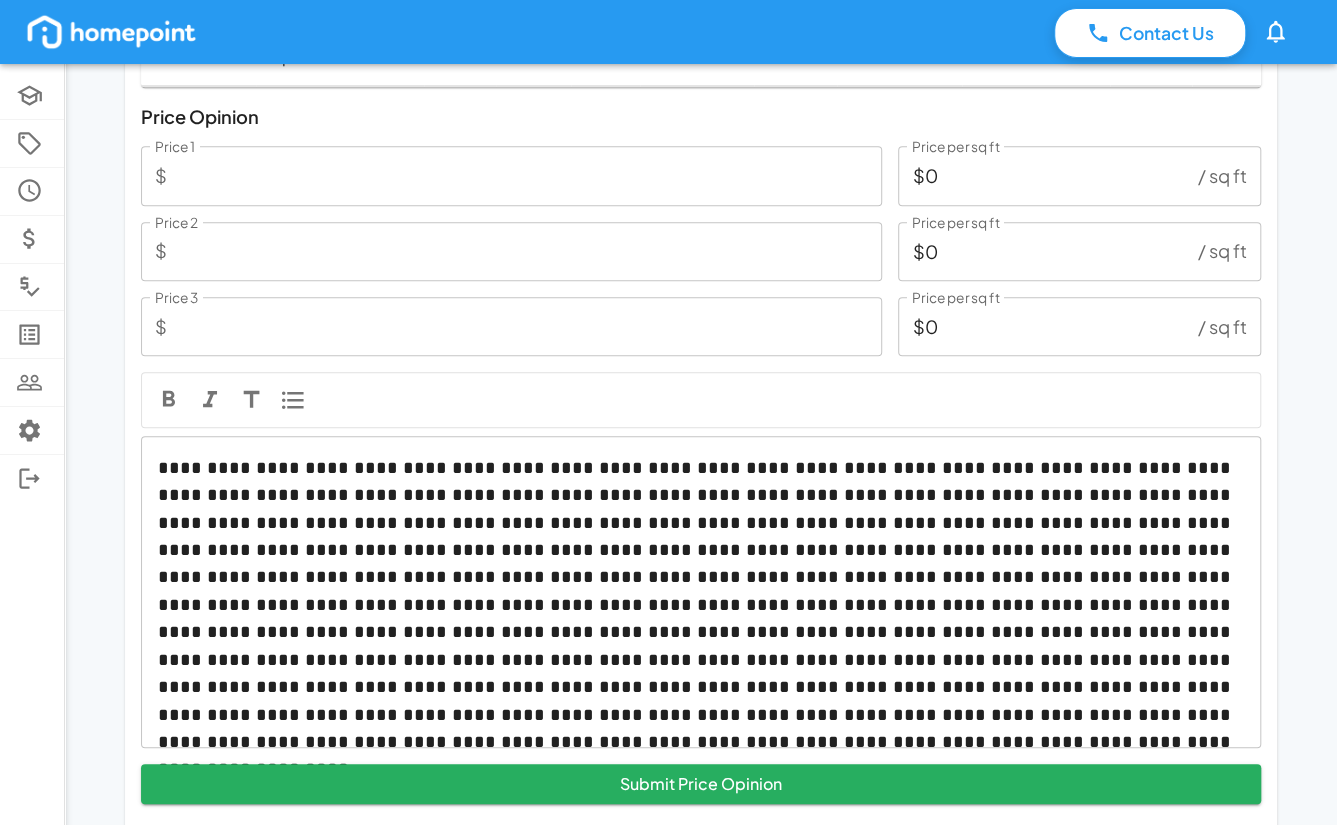 click at bounding box center [701, 592] 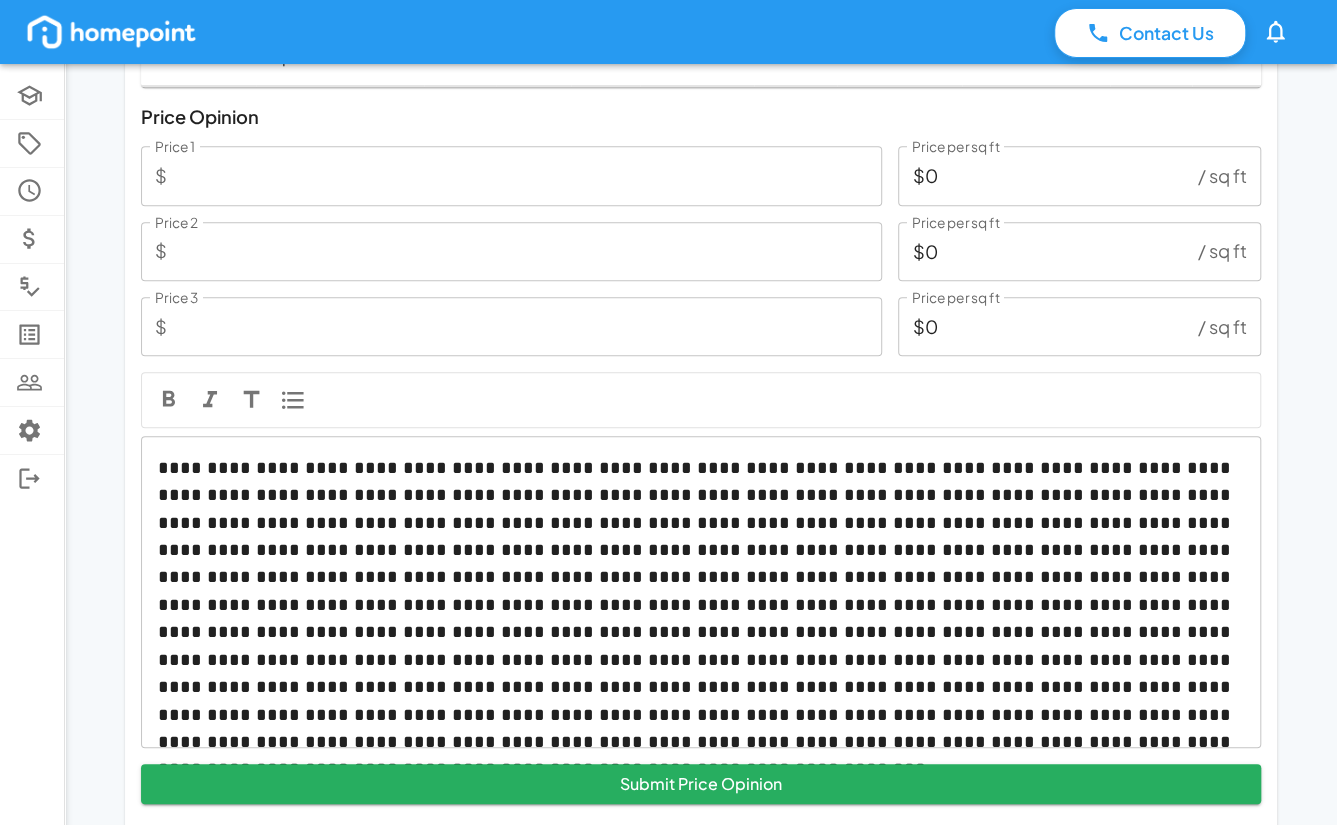 click at bounding box center [701, 592] 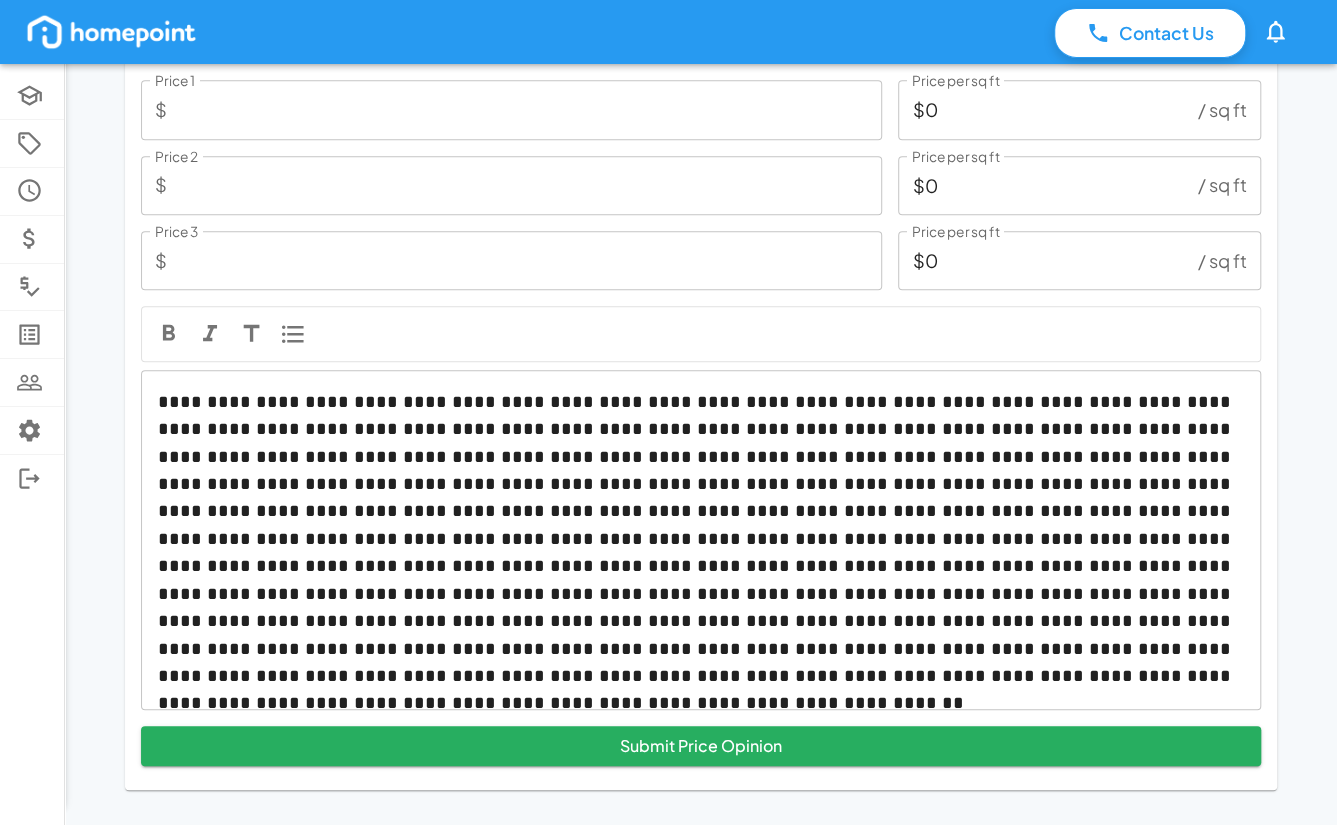 scroll, scrollTop: 677, scrollLeft: 0, axis: vertical 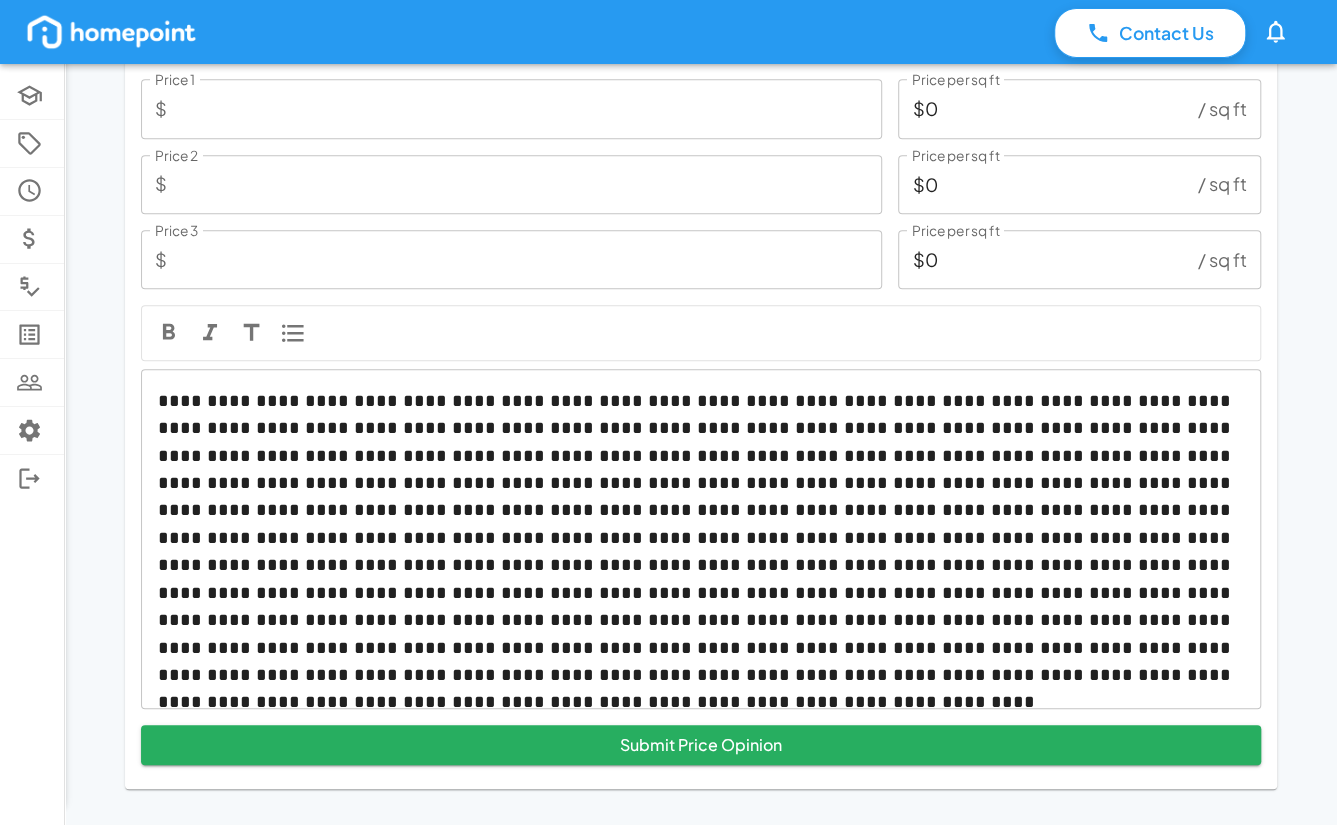click at bounding box center [701, 539] 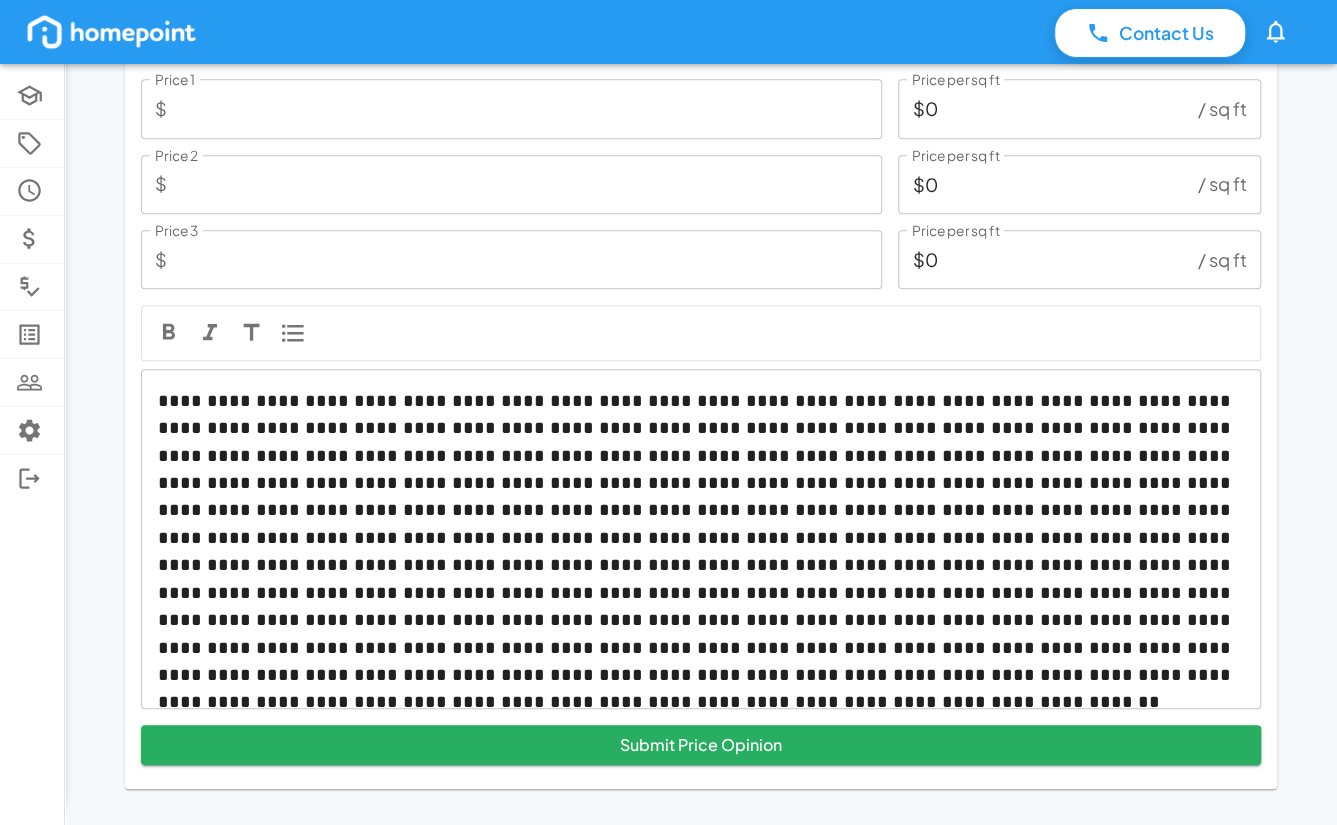 click at bounding box center [701, 539] 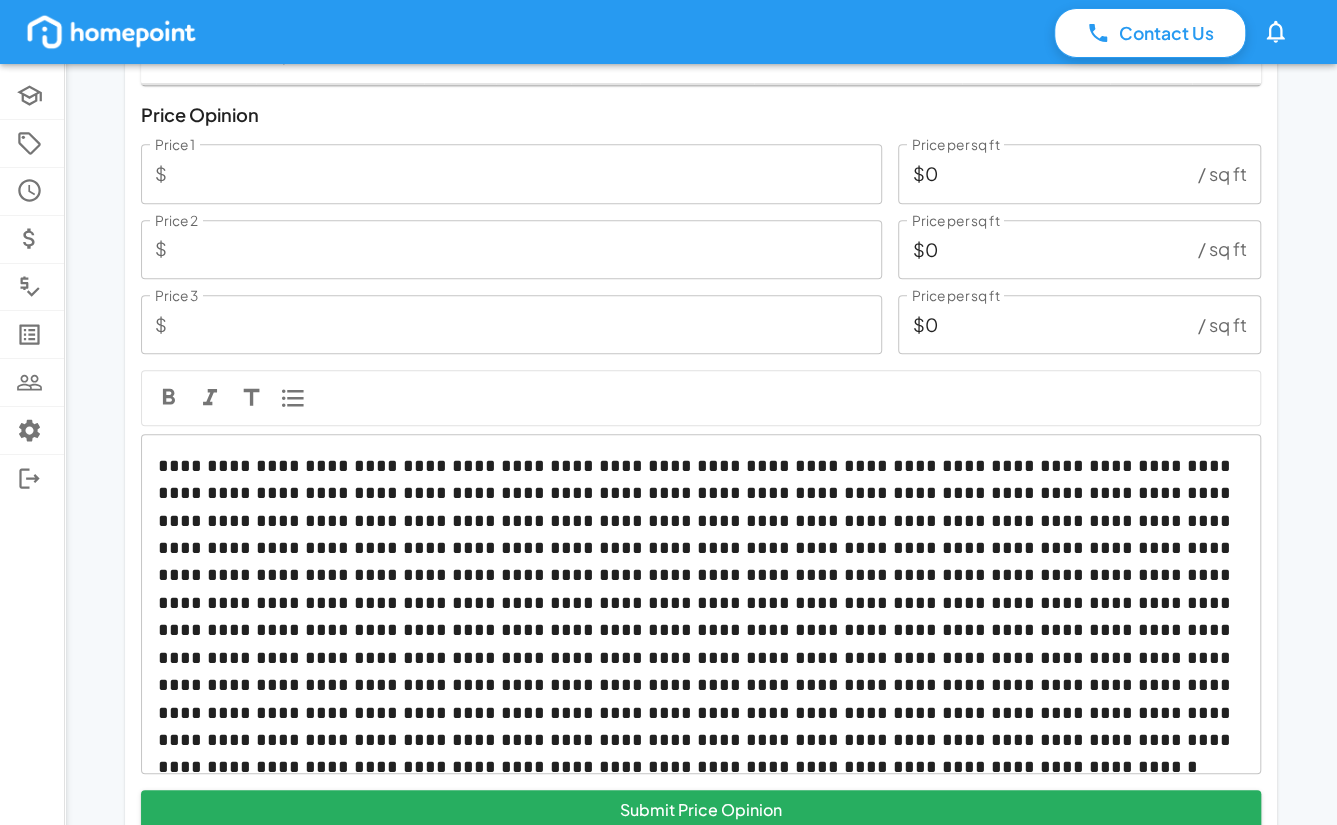scroll, scrollTop: 684, scrollLeft: 0, axis: vertical 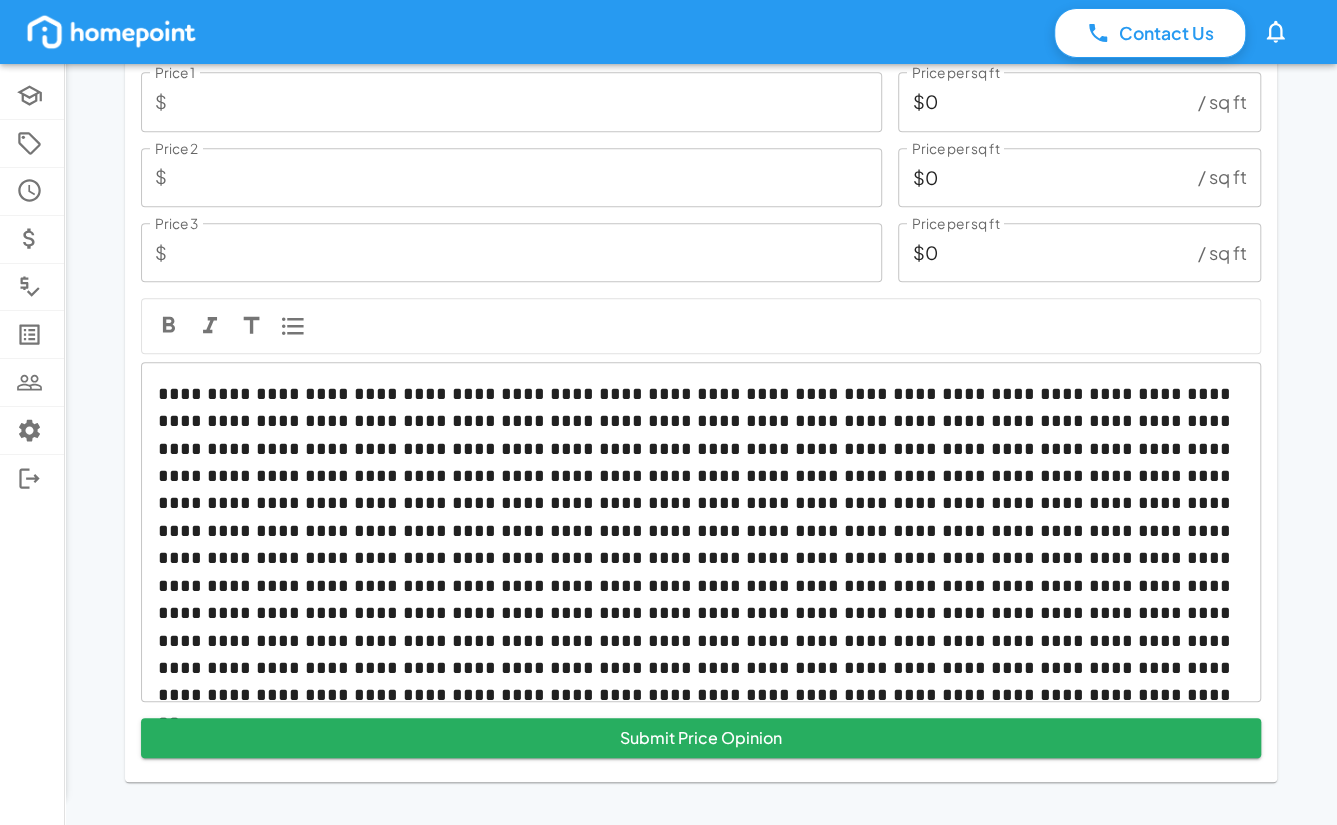 click at bounding box center [701, 532] 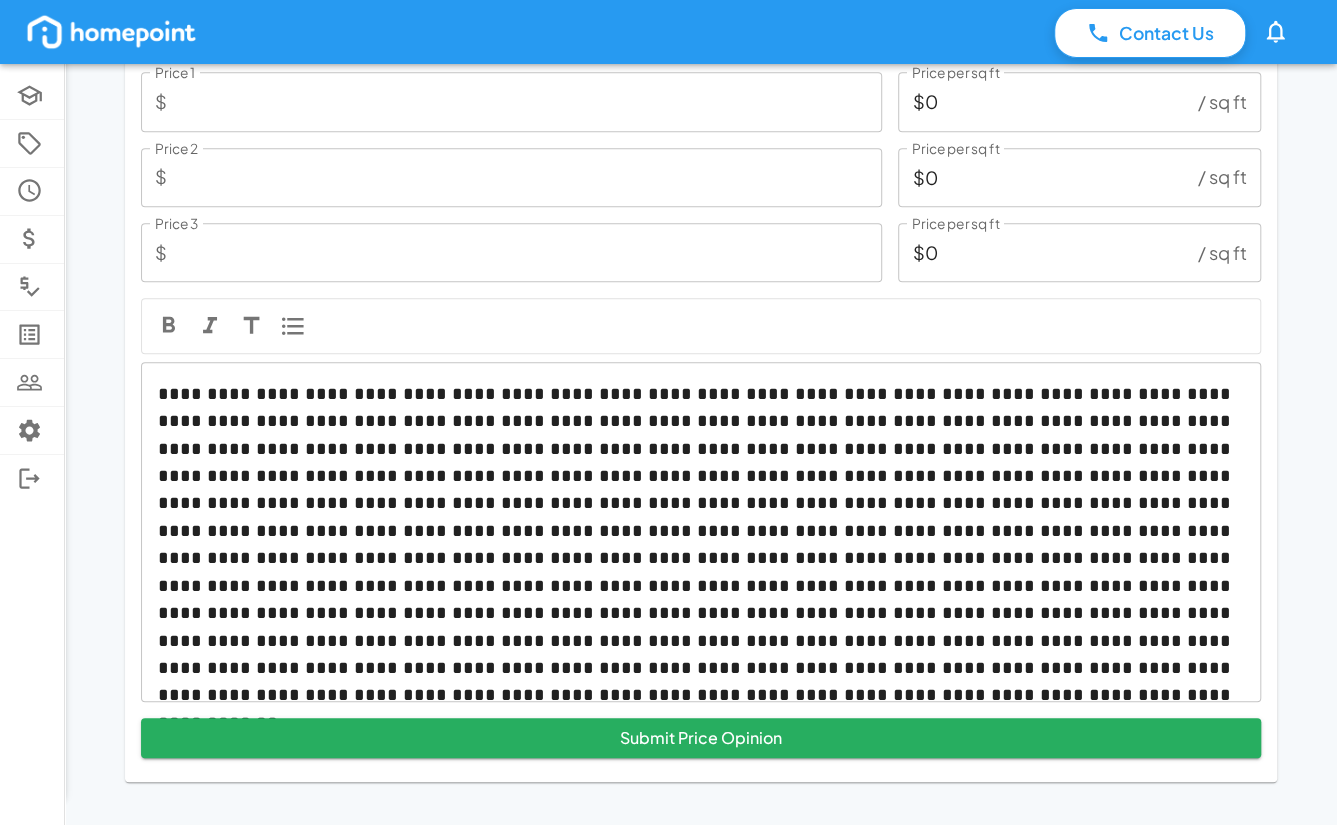 click at bounding box center (701, 532) 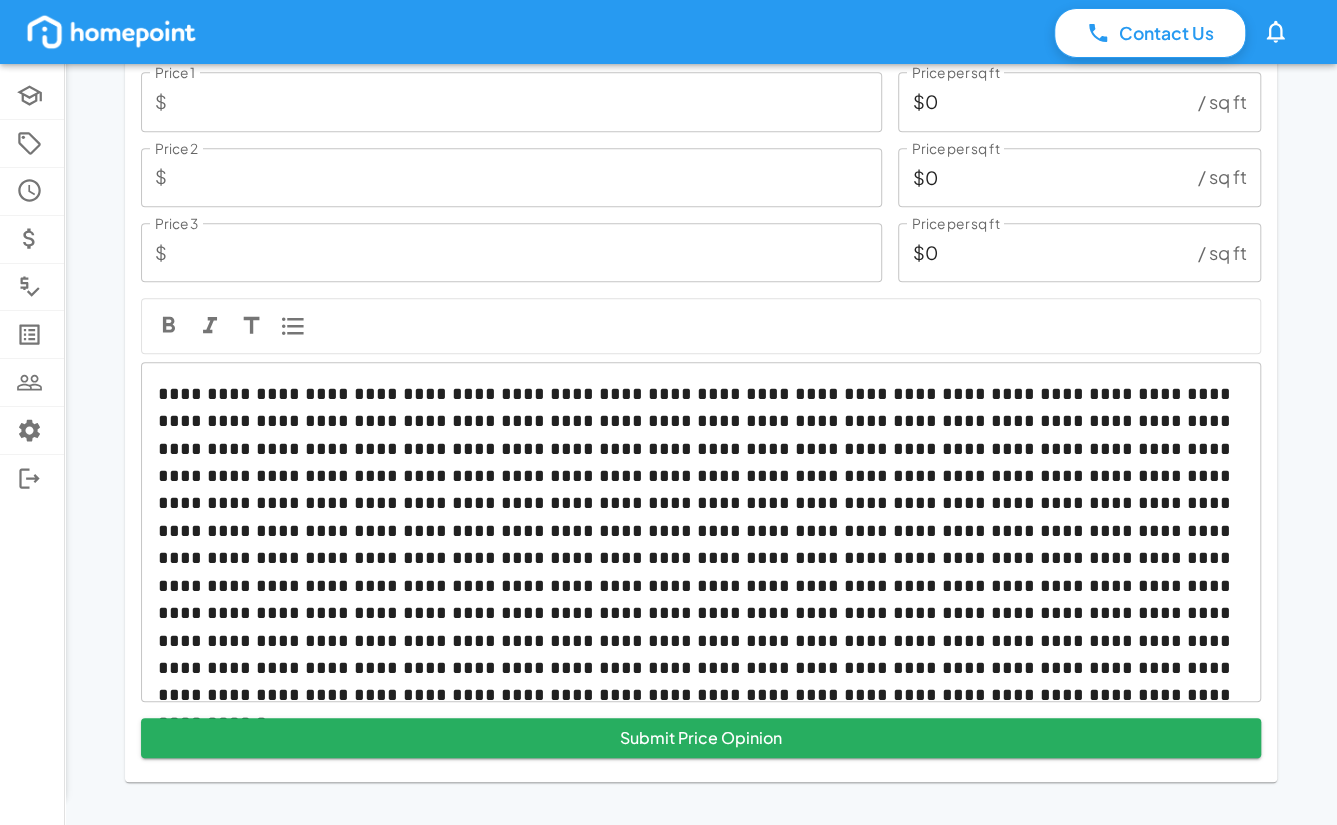 drag, startPoint x: 537, startPoint y: 666, endPoint x: 570, endPoint y: 667, distance: 33.01515 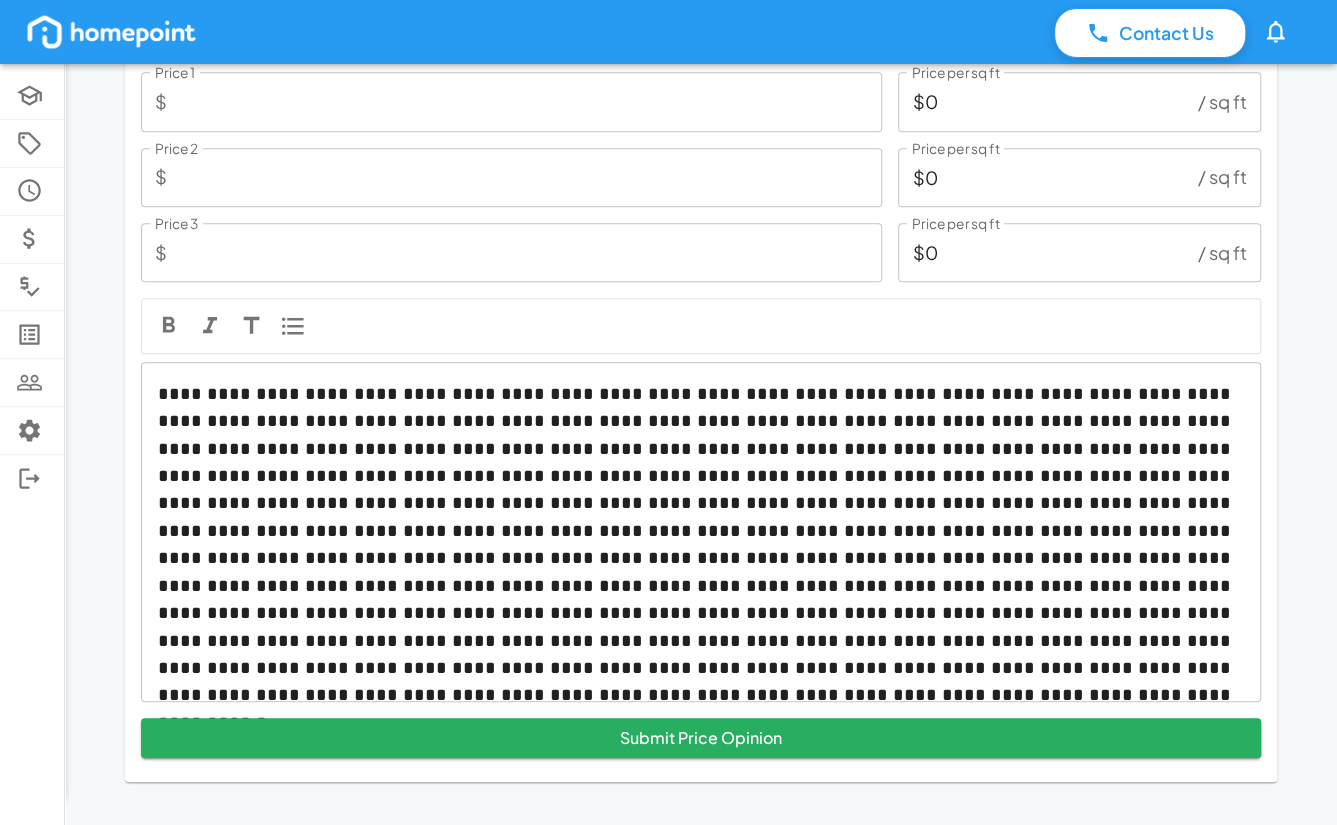click at bounding box center [701, 532] 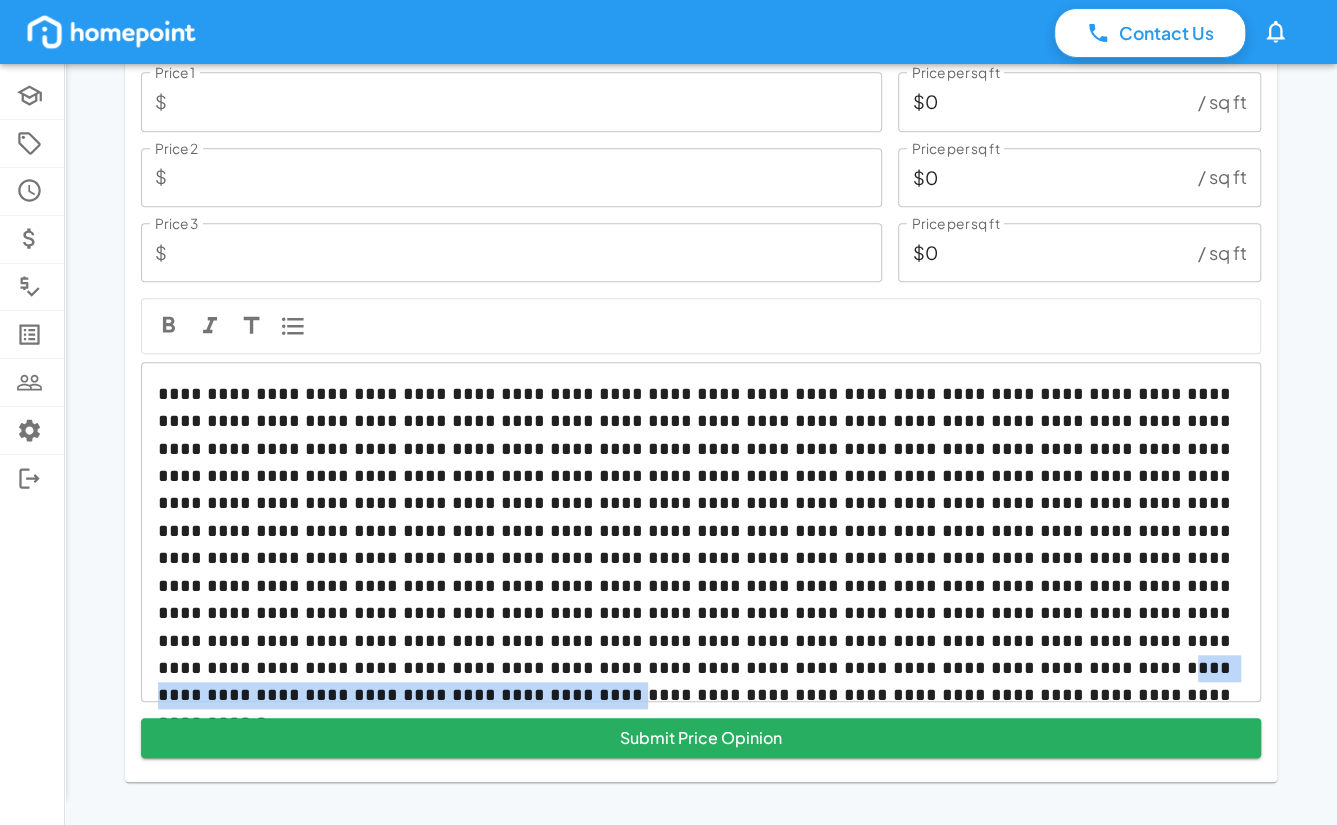 drag, startPoint x: 534, startPoint y: 632, endPoint x: 964, endPoint y: 635, distance: 430.01047 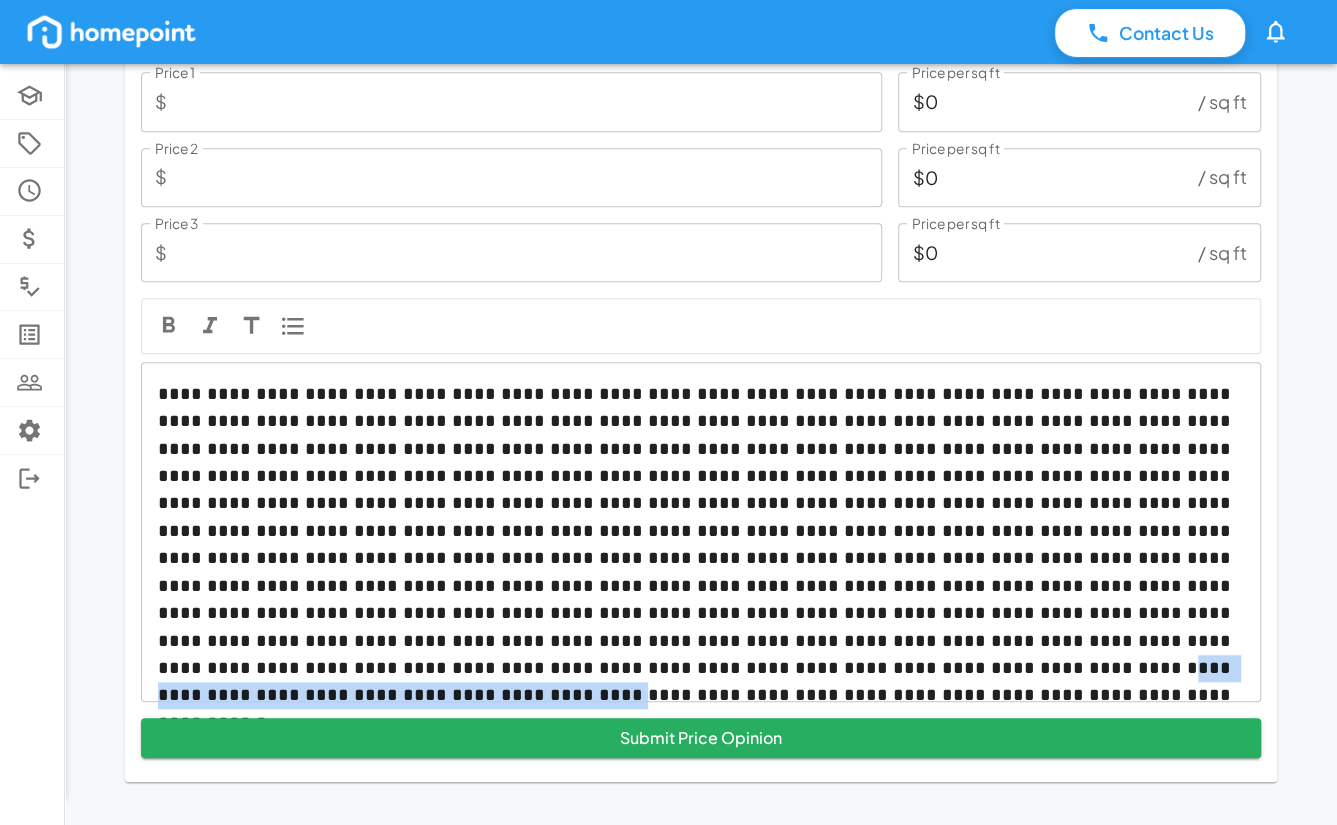 click at bounding box center [701, 532] 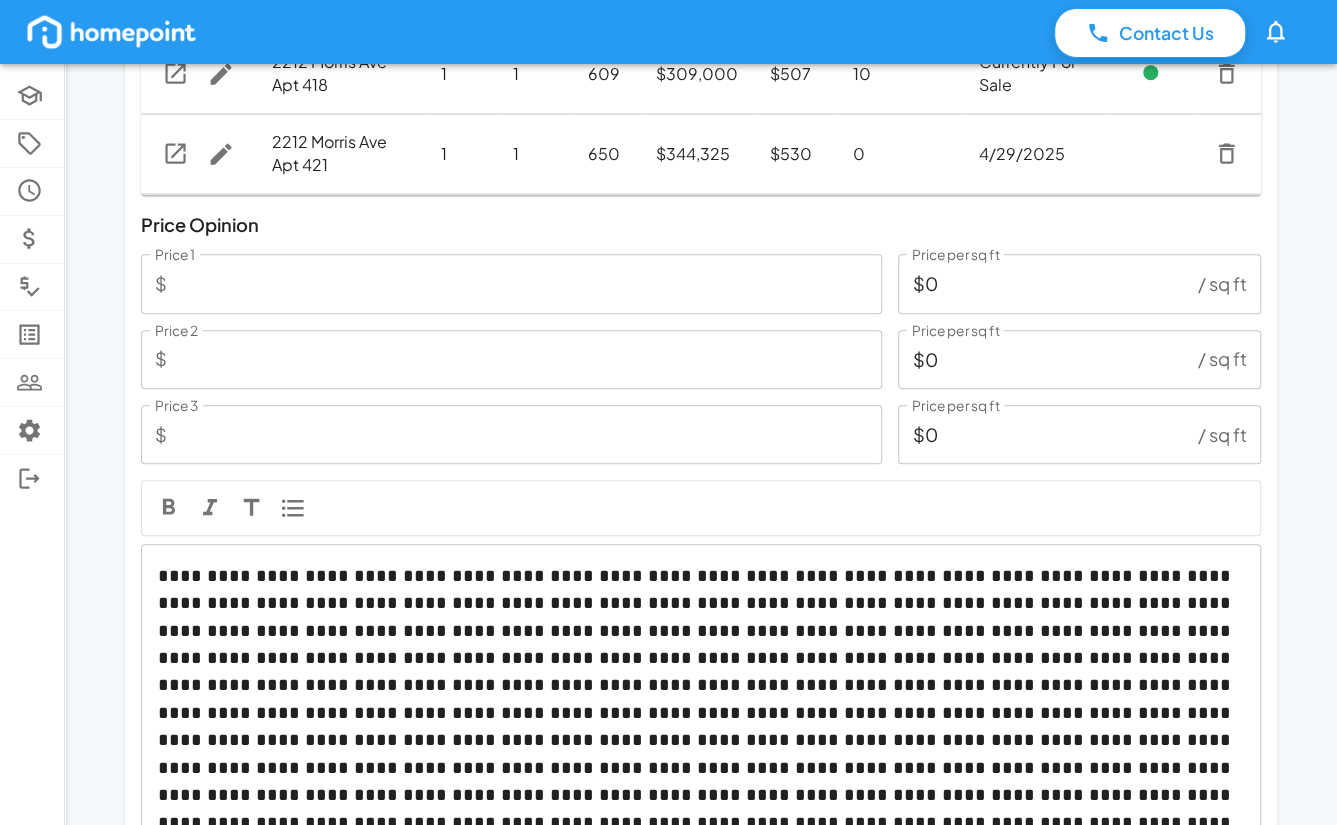 scroll, scrollTop: 684, scrollLeft: 0, axis: vertical 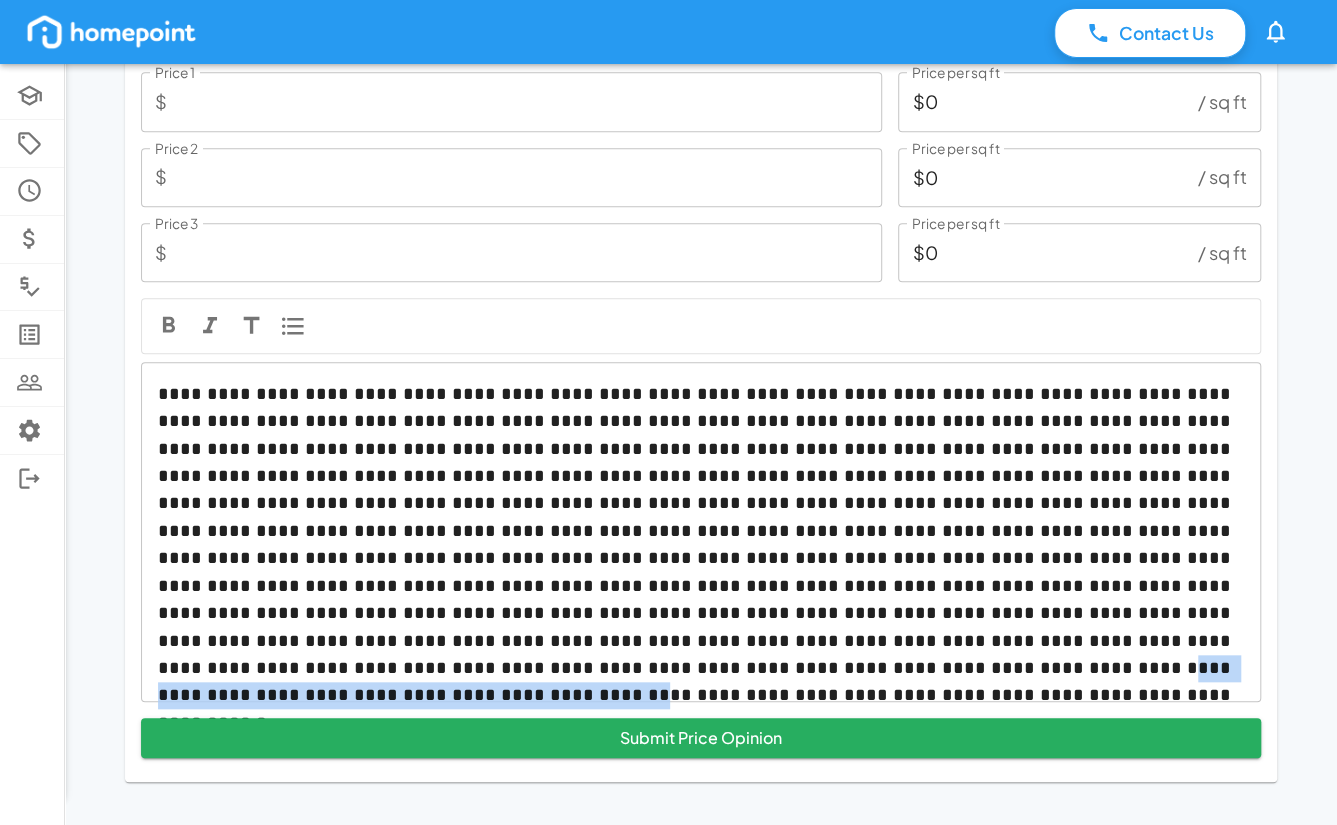 drag, startPoint x: 536, startPoint y: 638, endPoint x: 981, endPoint y: 649, distance: 445.13593 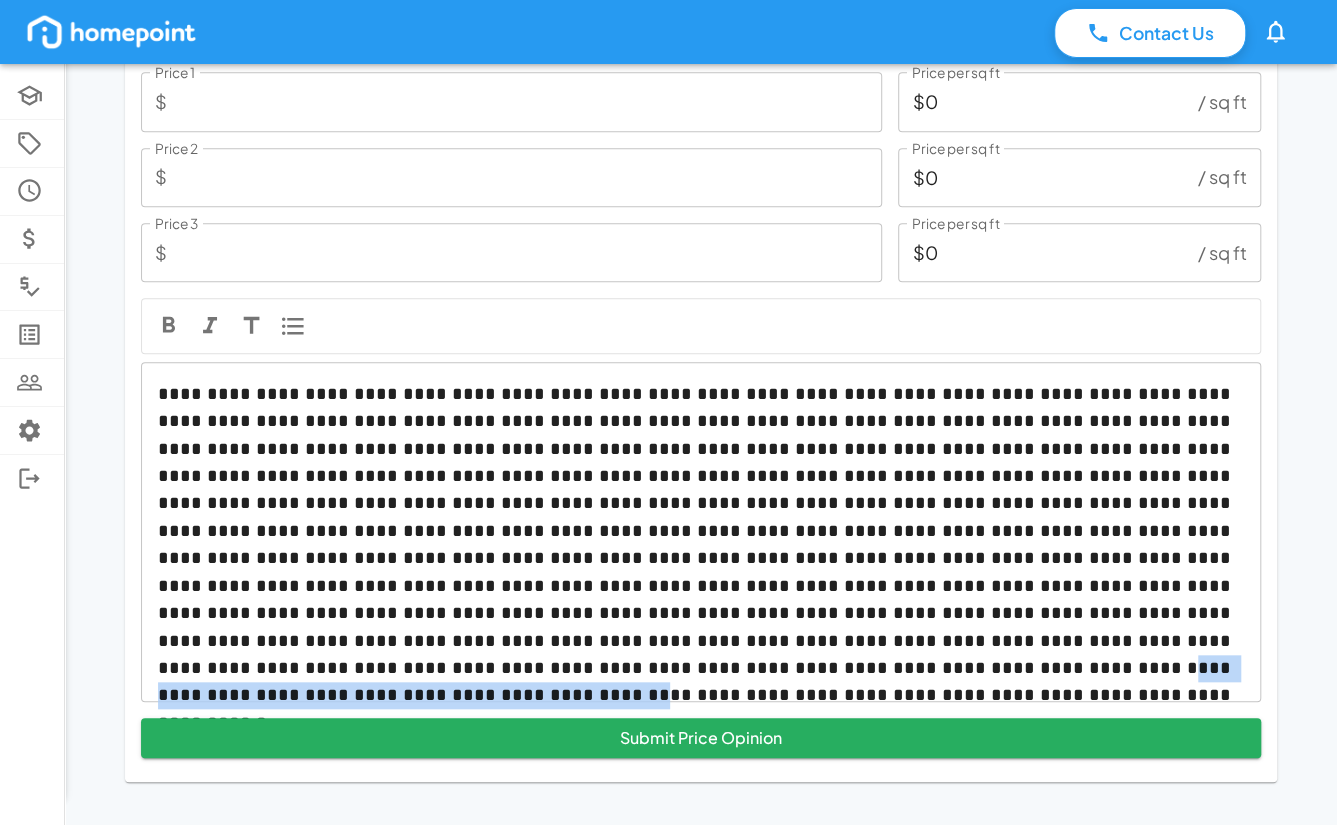 click at bounding box center [701, 532] 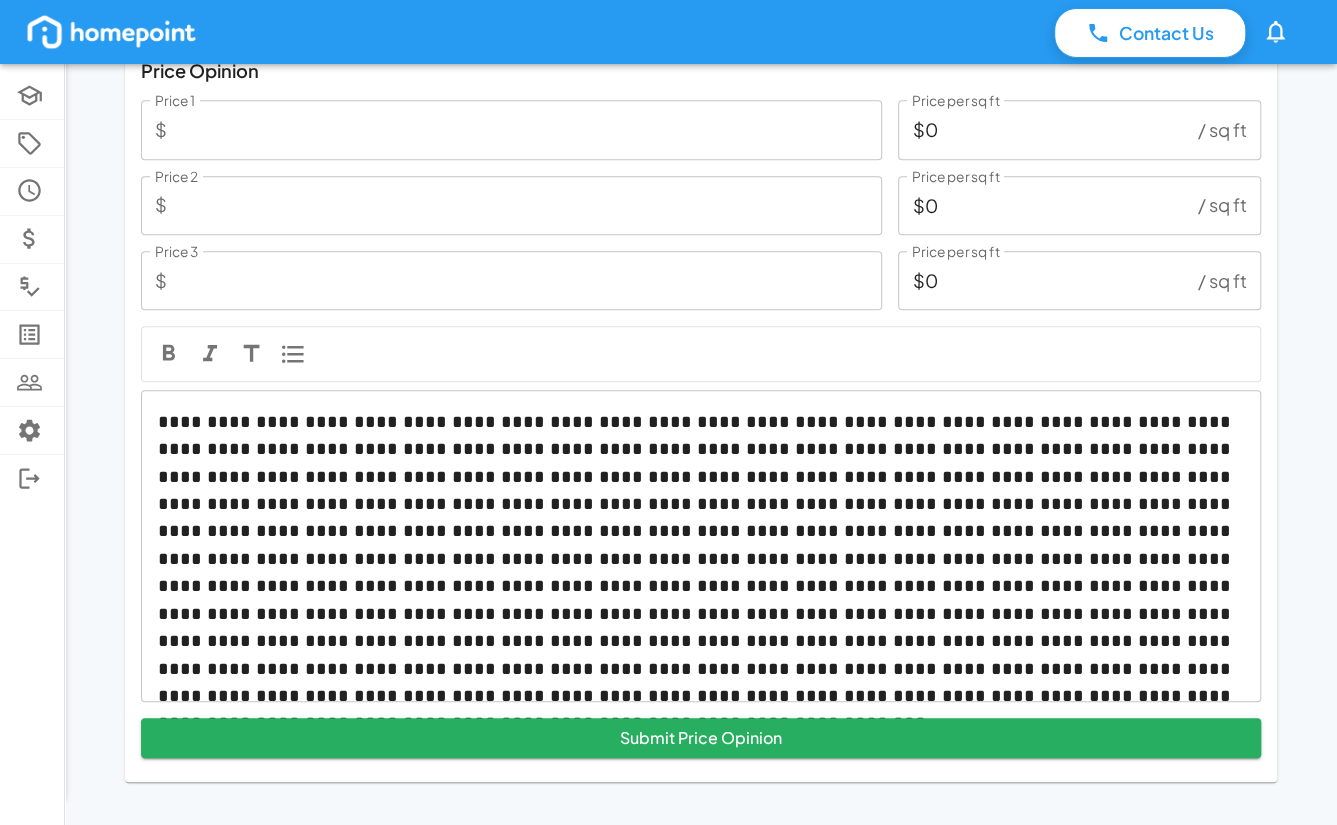 scroll, scrollTop: 684, scrollLeft: 0, axis: vertical 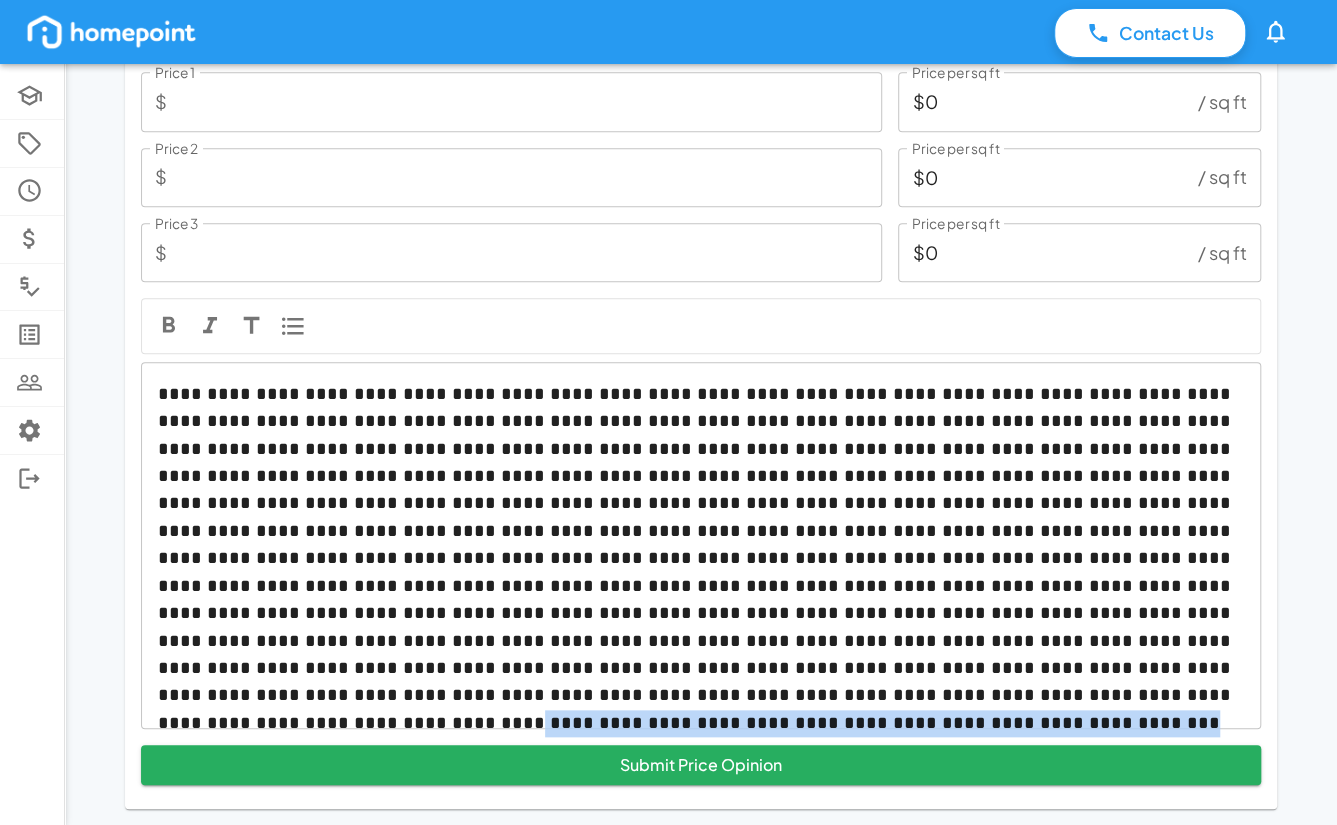 drag, startPoint x: 752, startPoint y: 667, endPoint x: 779, endPoint y: 699, distance: 41.868843 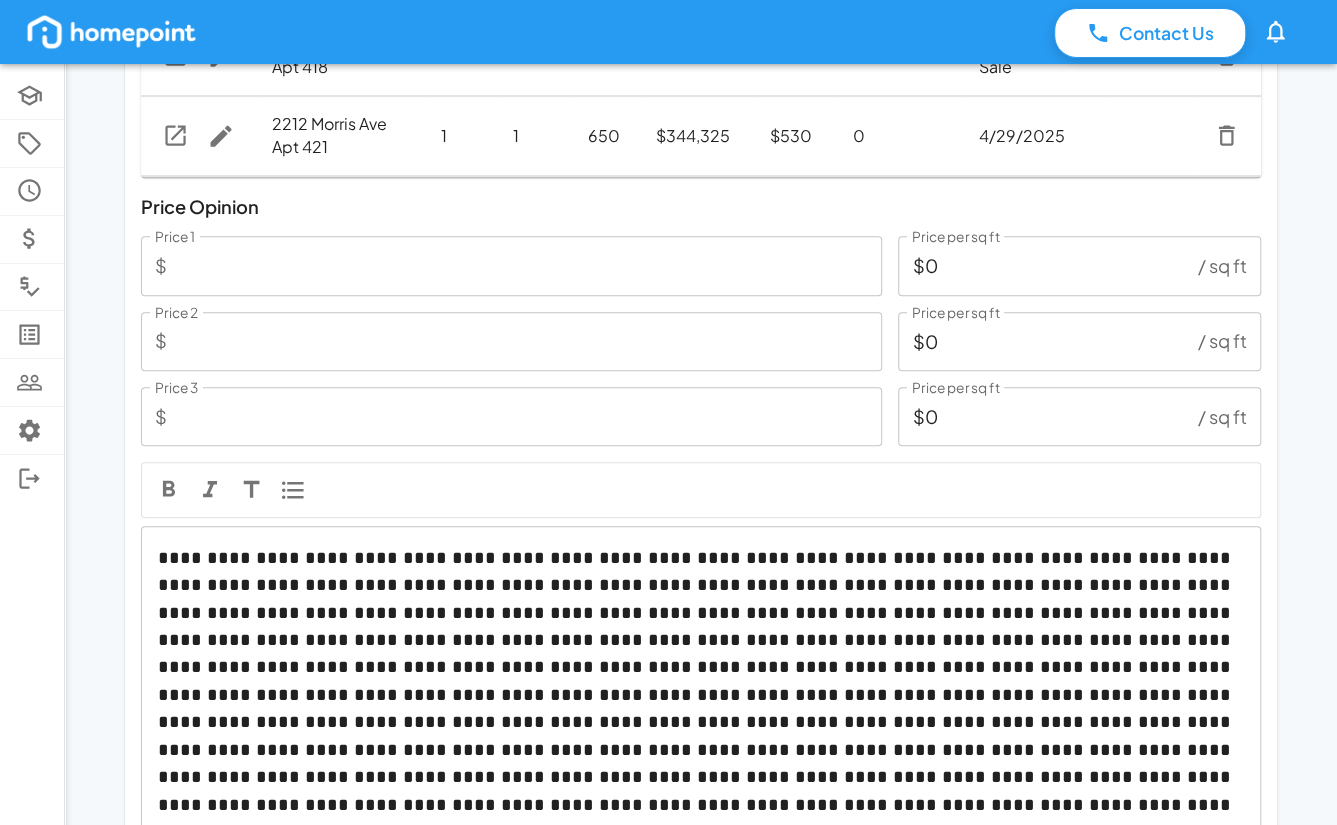 scroll, scrollTop: 503, scrollLeft: 0, axis: vertical 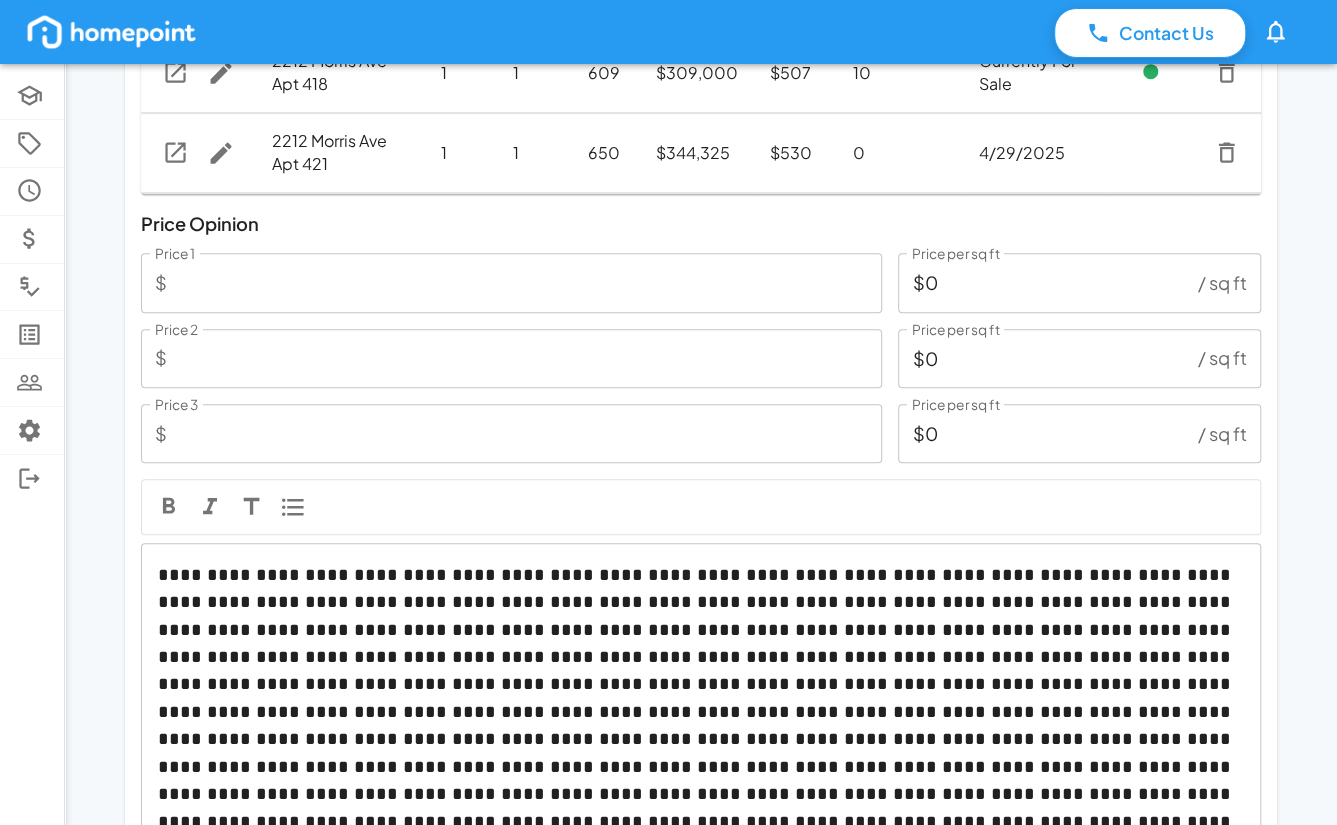 click on "Price 1" at bounding box center [528, 282] 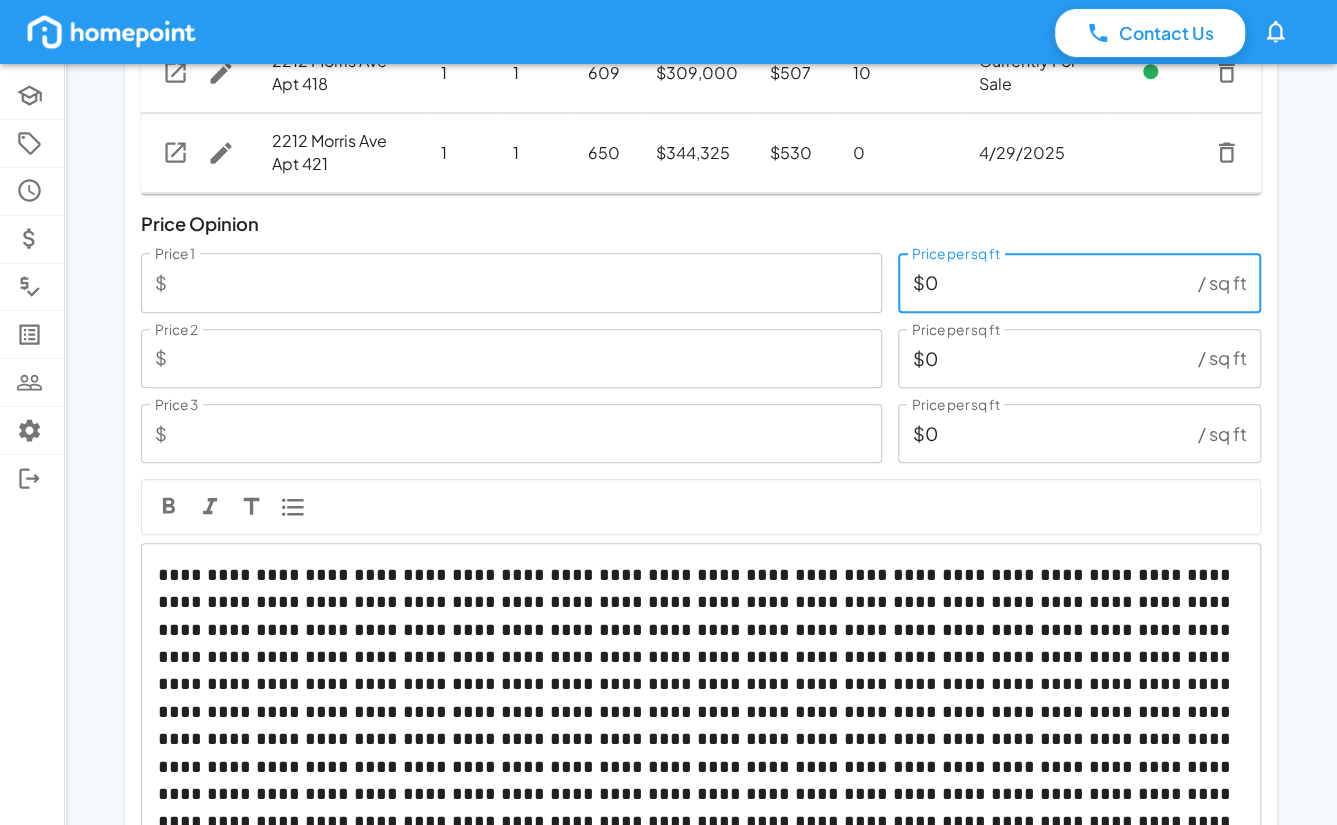 click on "$0" at bounding box center [1044, 282] 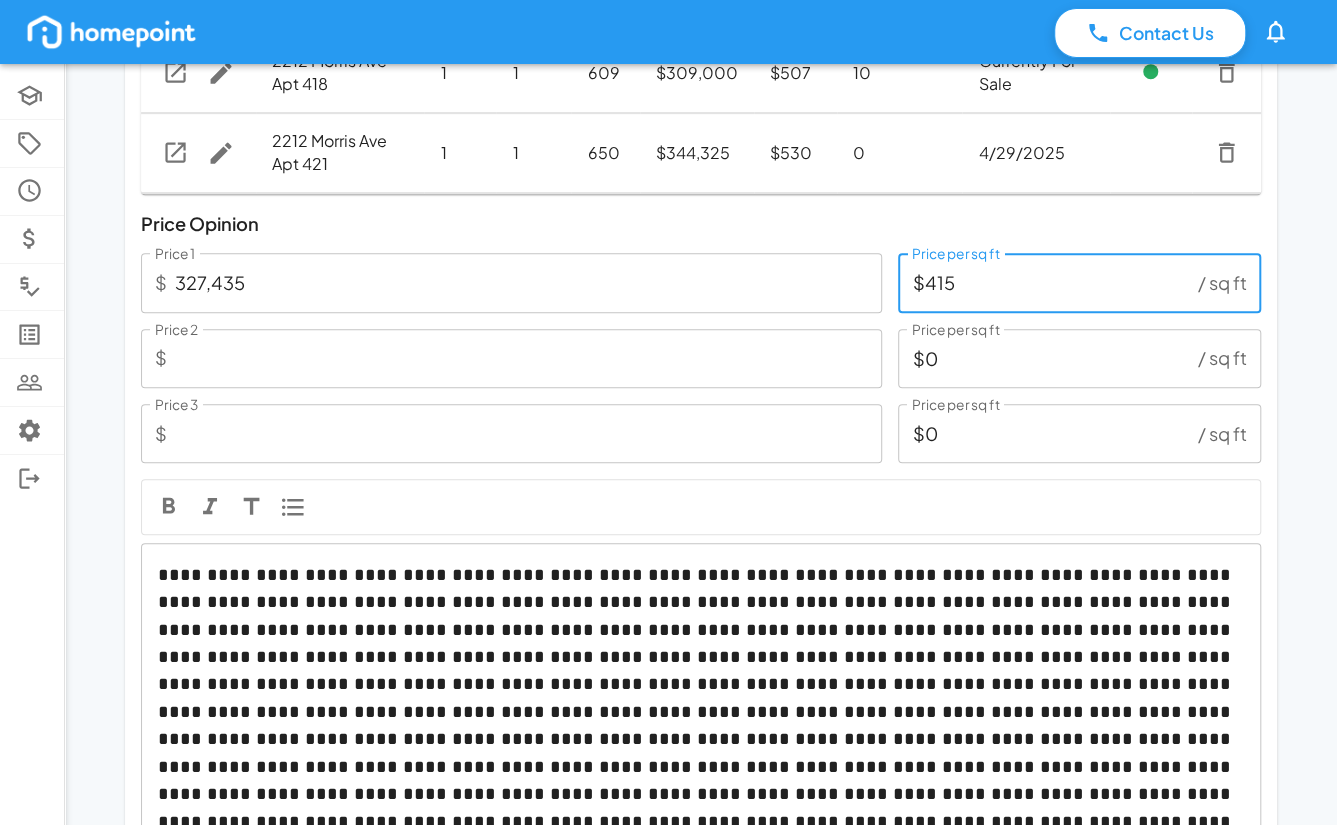 type on "$415" 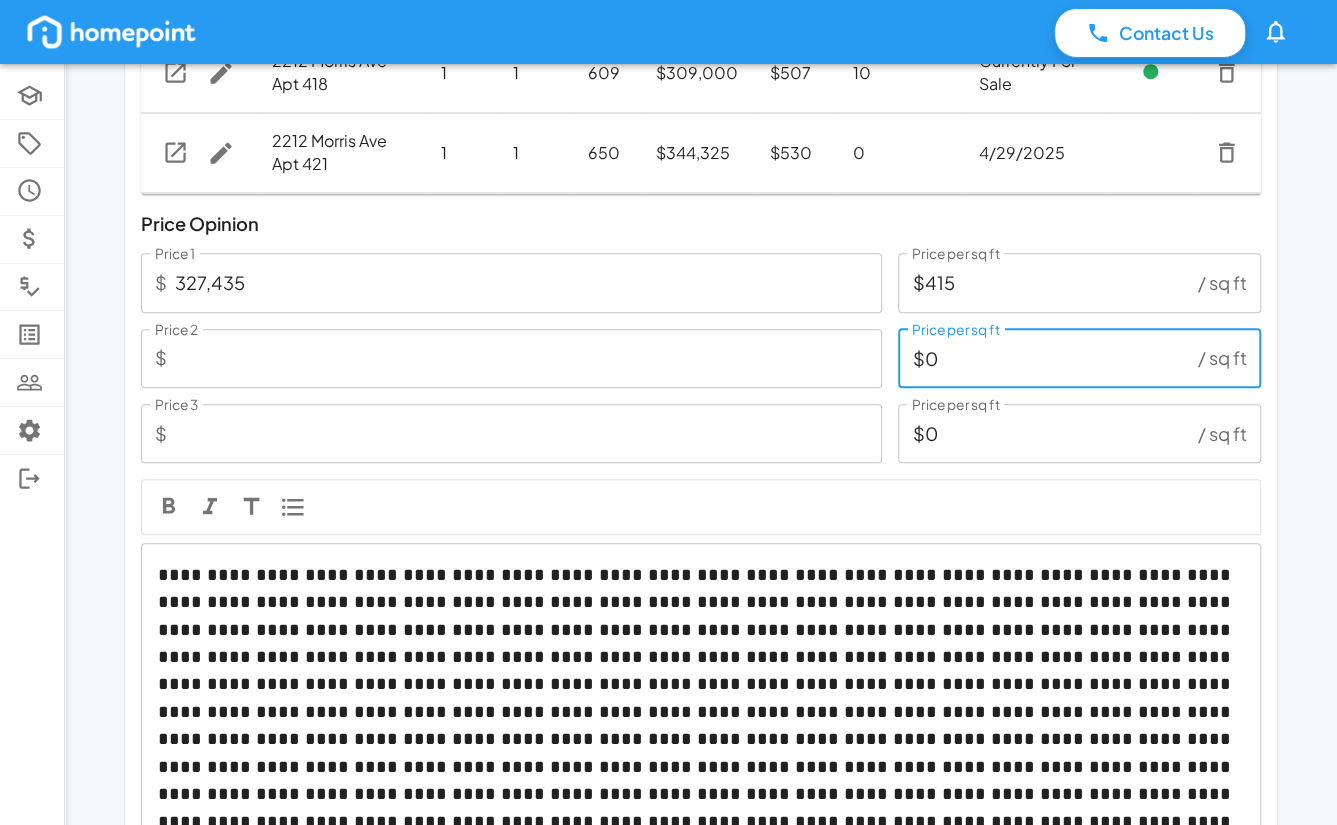 click on "$0" at bounding box center (1044, 358) 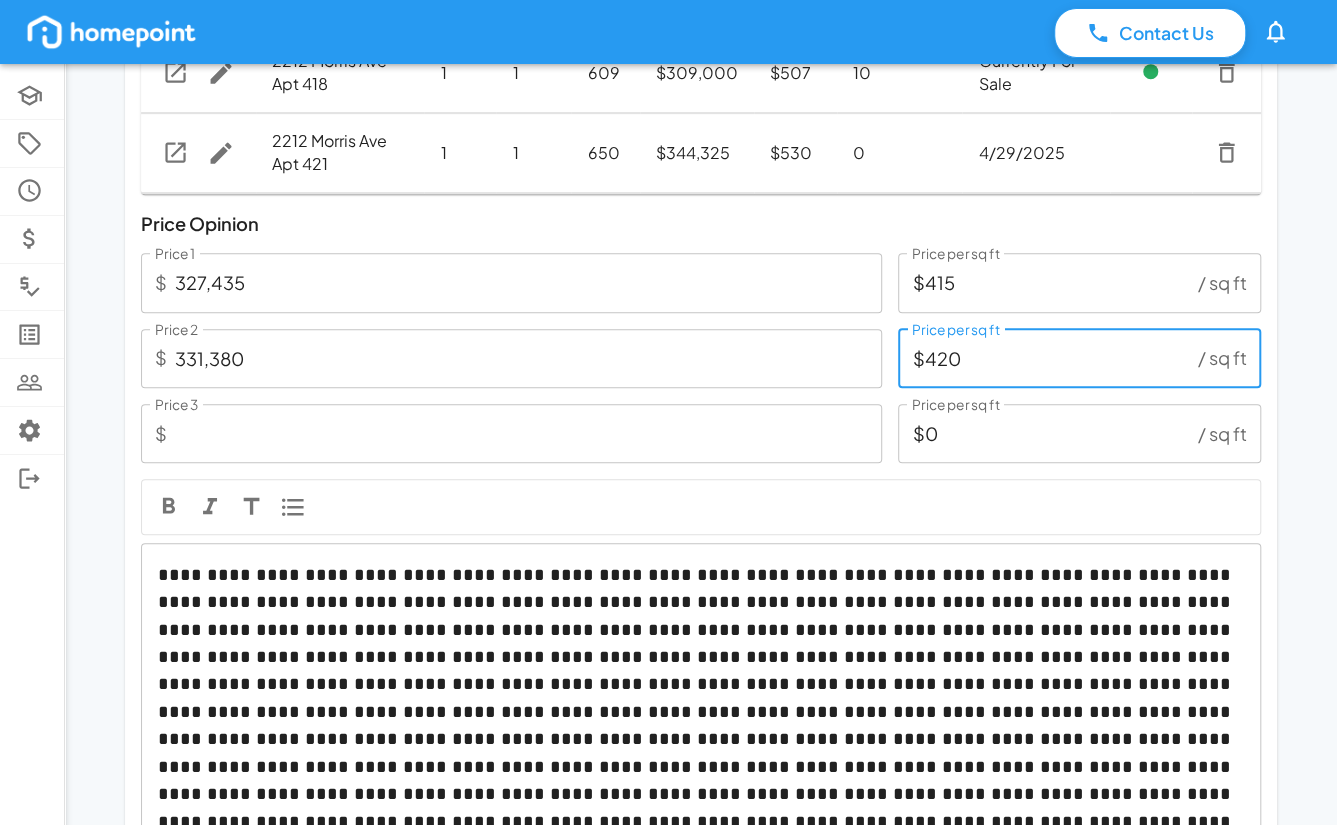 type on "$420" 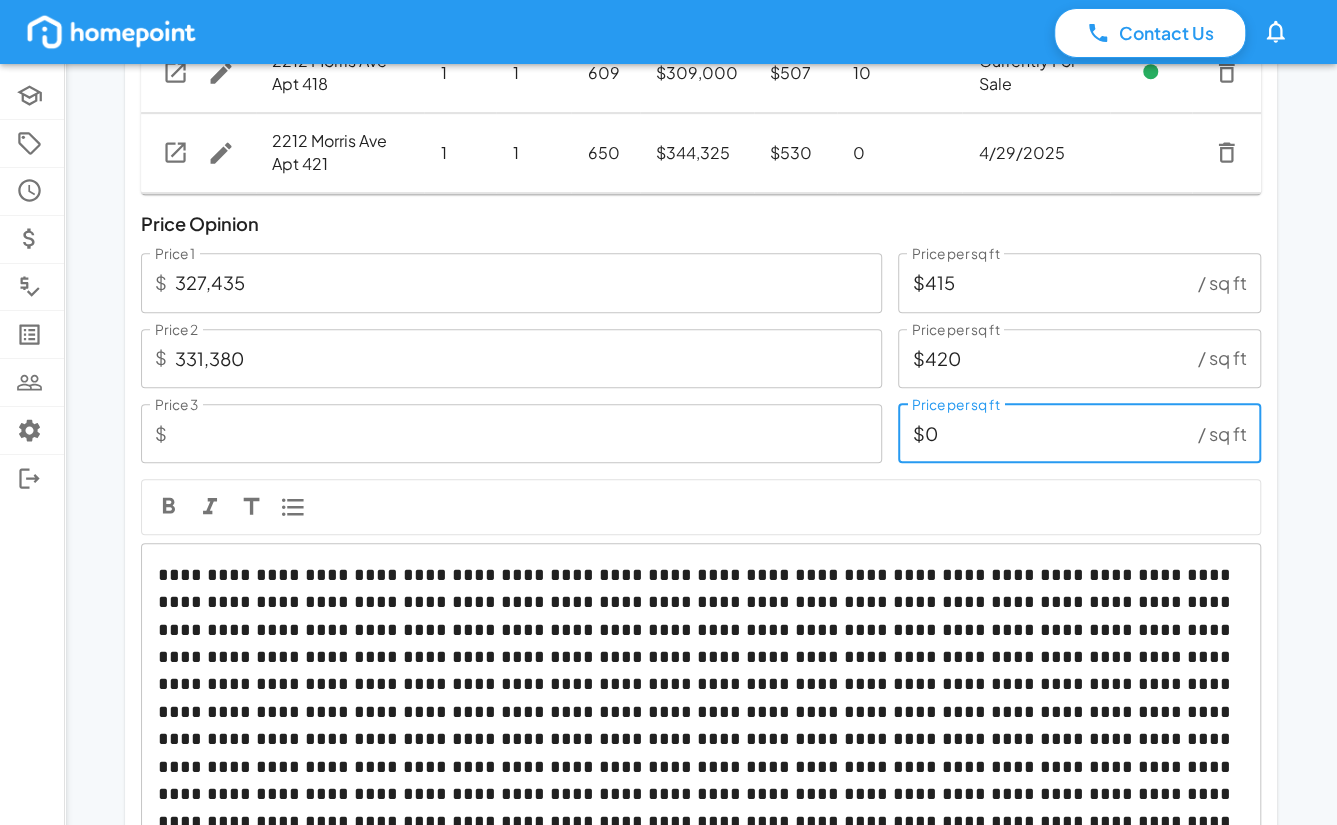 click on "$0" at bounding box center (1044, 433) 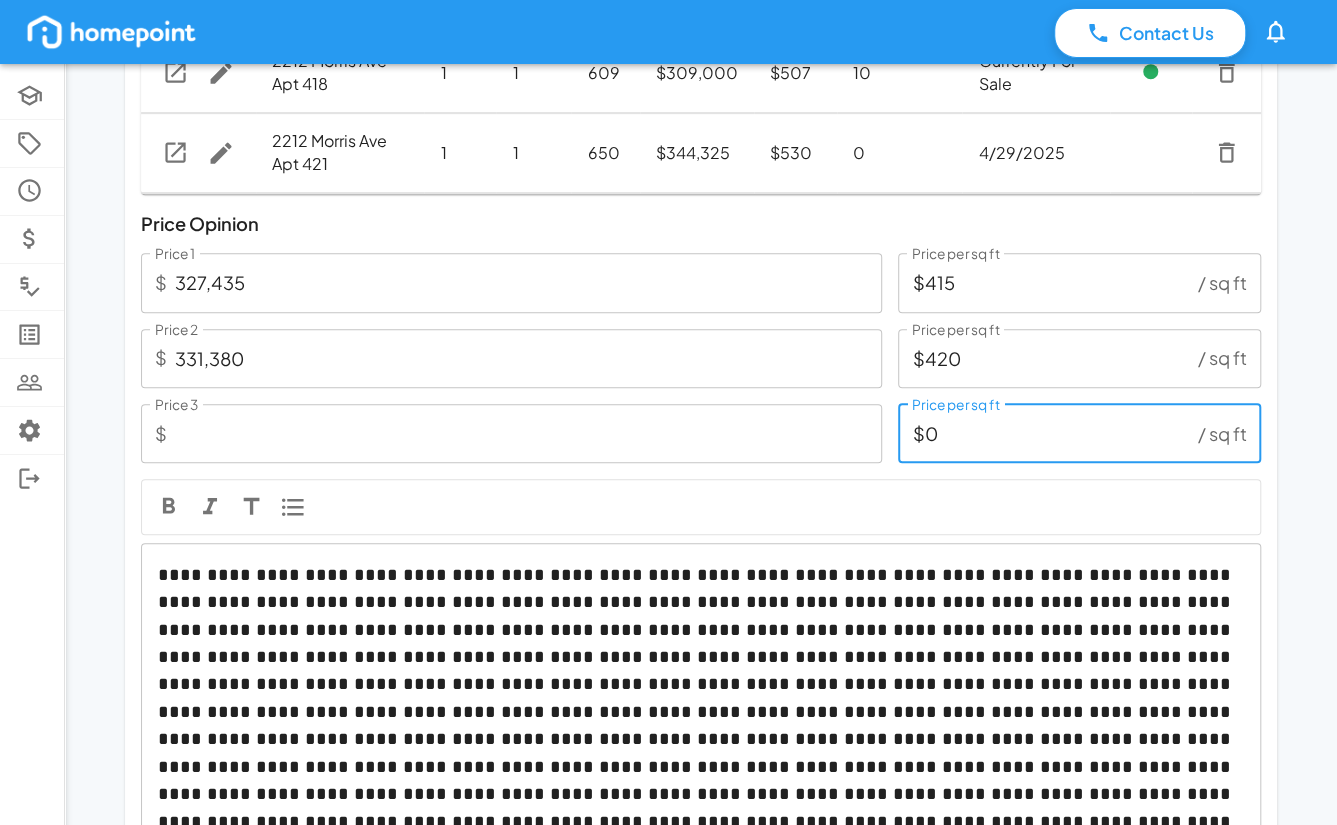 click on "$0" at bounding box center (1044, 433) 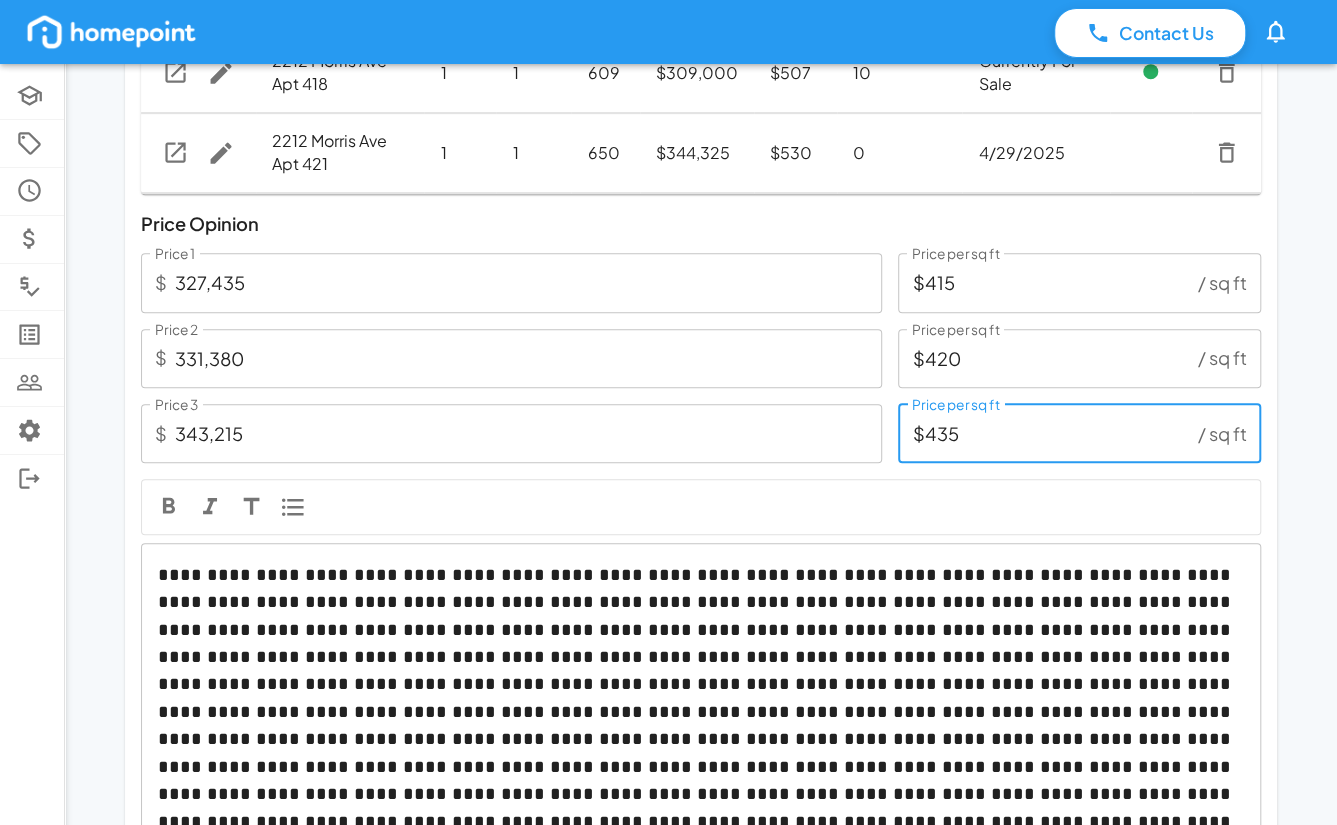 type on "$435" 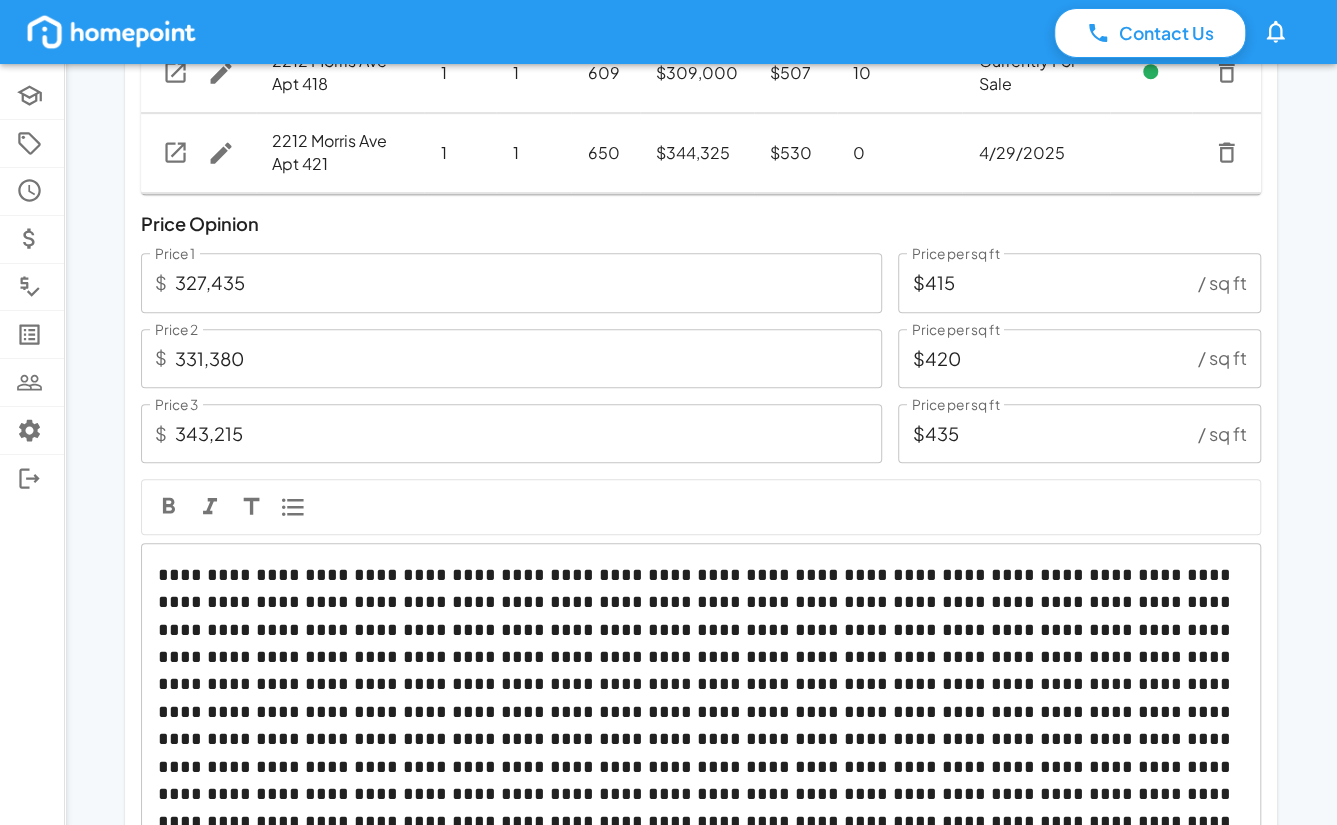click at bounding box center [701, 506] 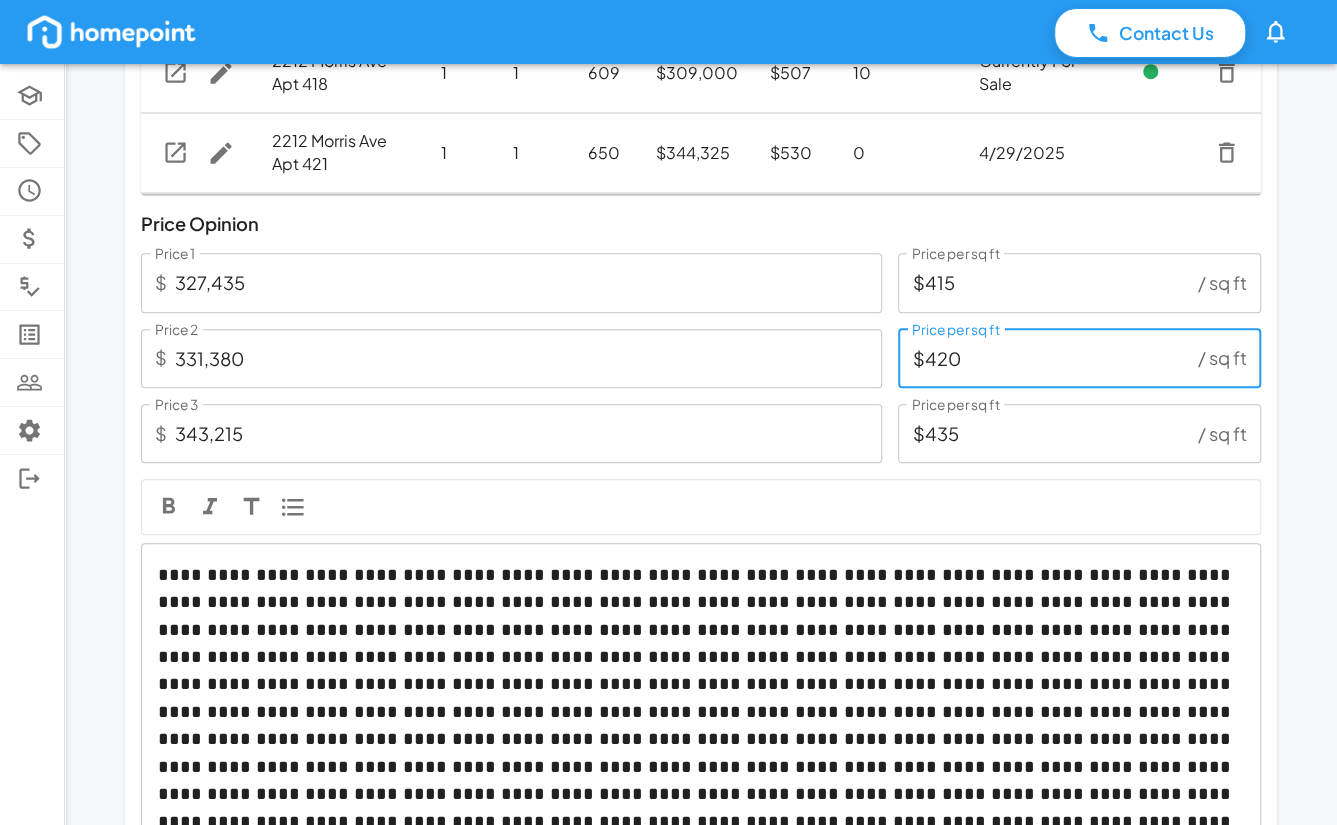 click on "$420" at bounding box center [1044, 358] 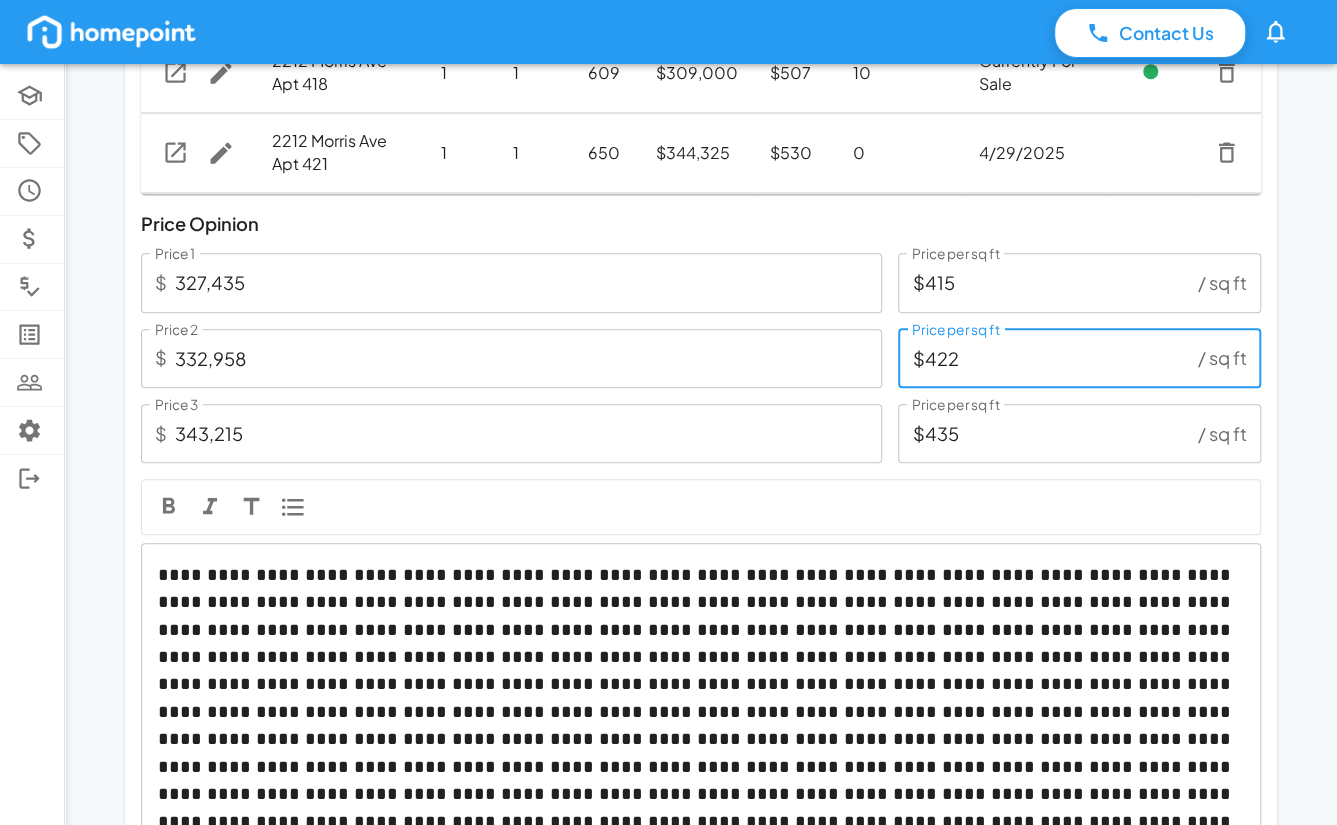 type on "$422" 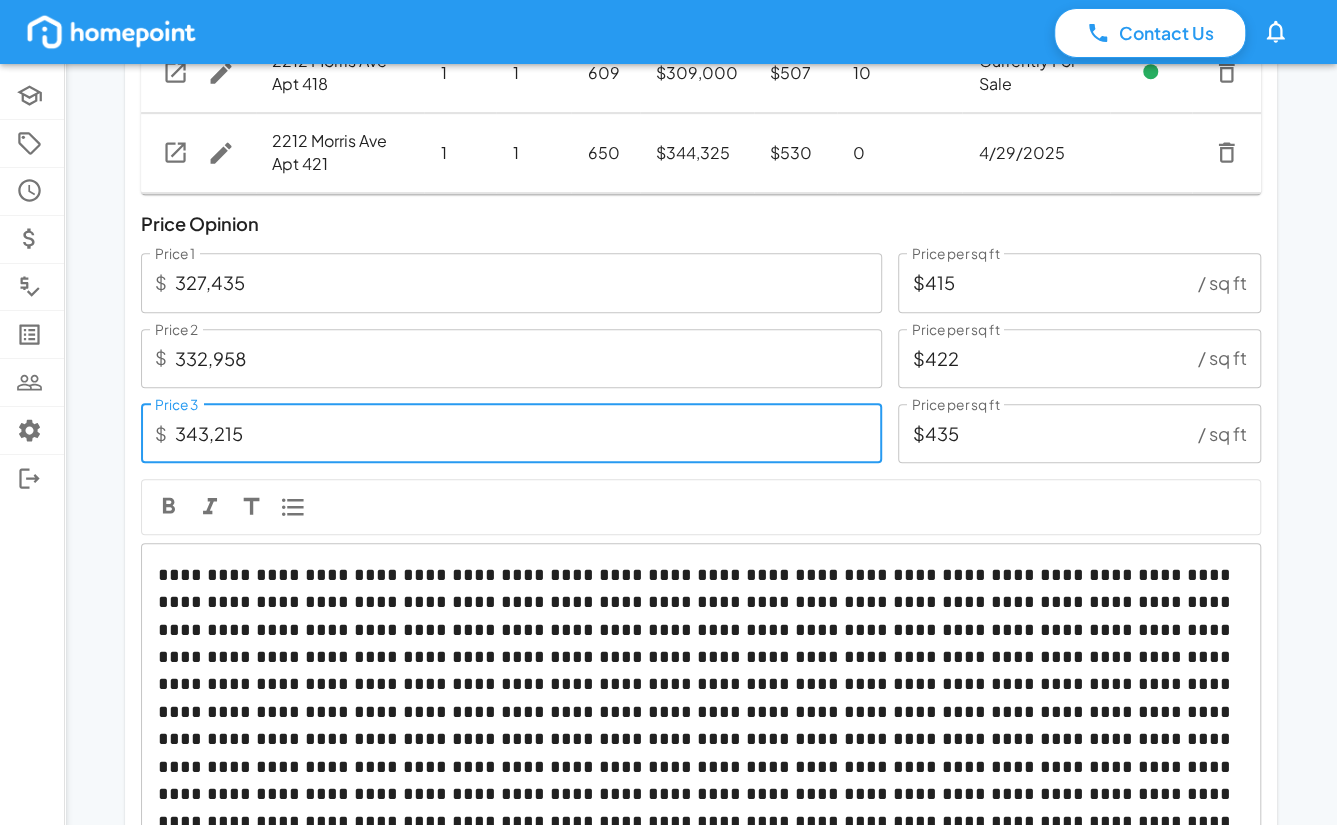 click on "332,958" at bounding box center (528, 358) 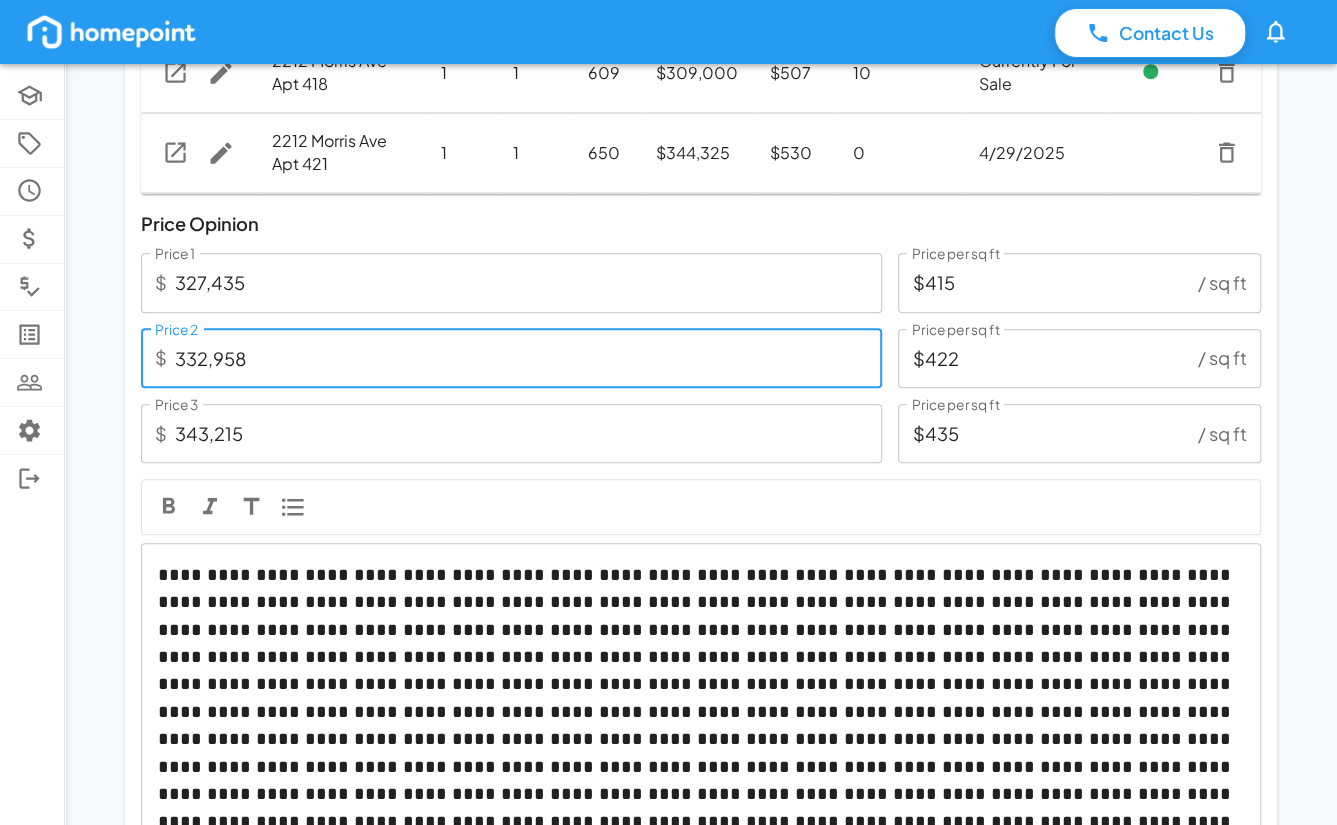 click on "332,958" at bounding box center [528, 358] 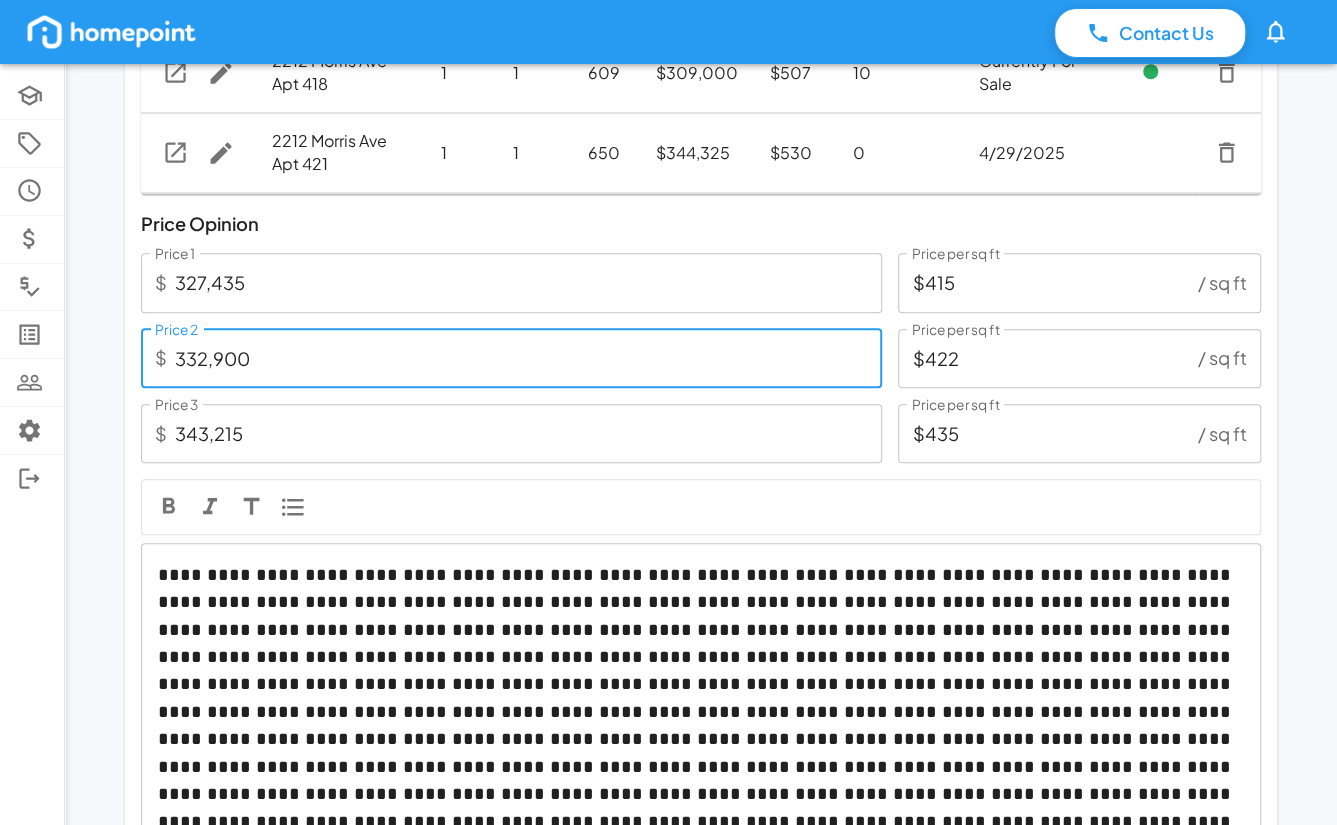 type on "332,900" 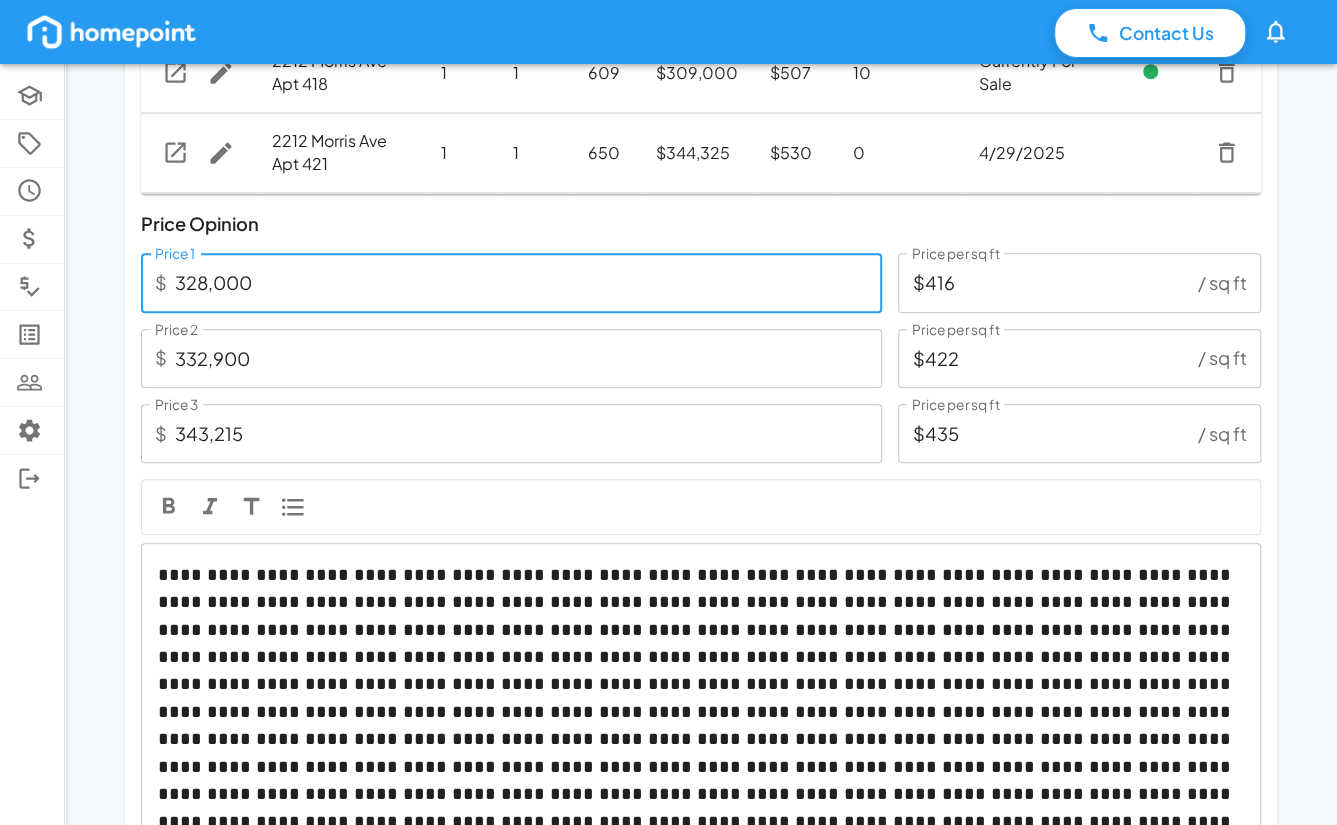 type on "328,000" 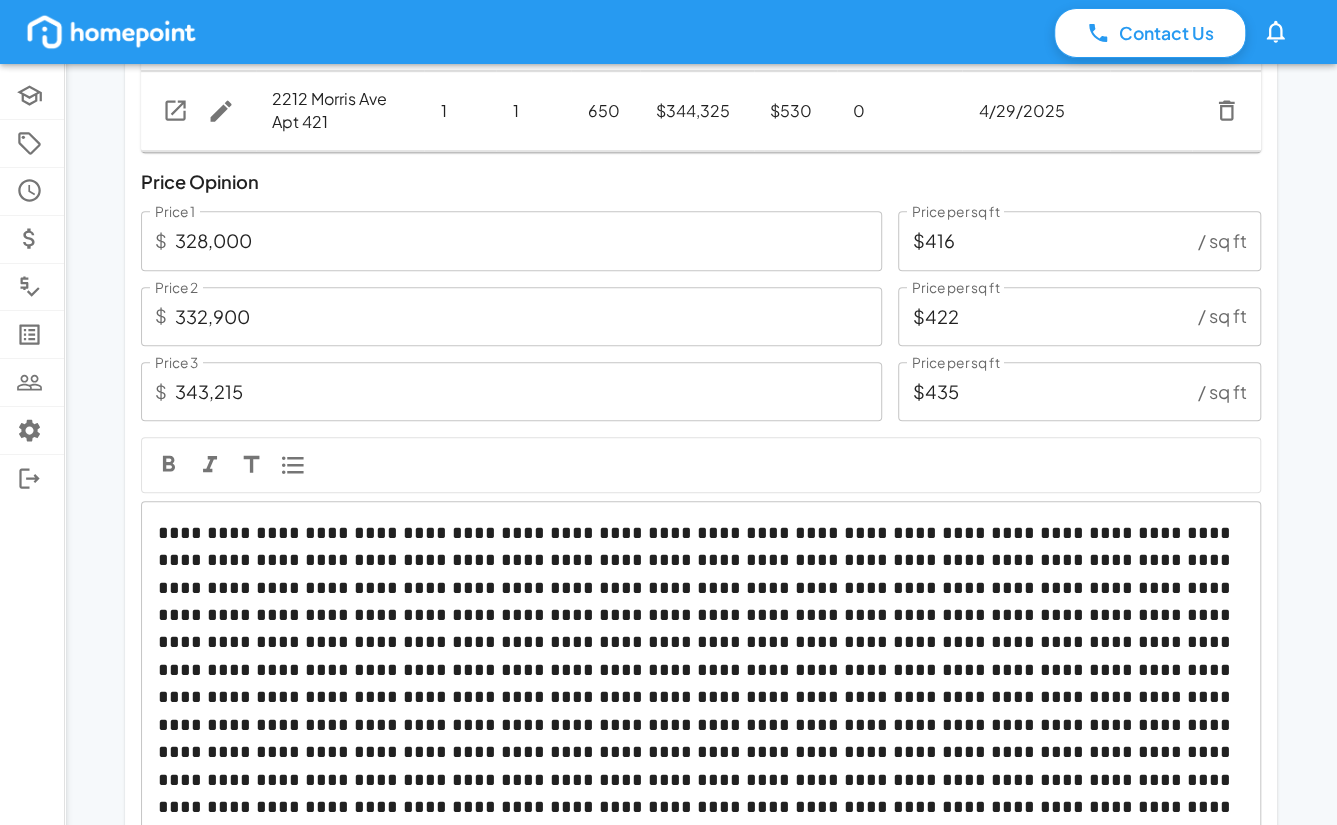 scroll, scrollTop: 546, scrollLeft: 0, axis: vertical 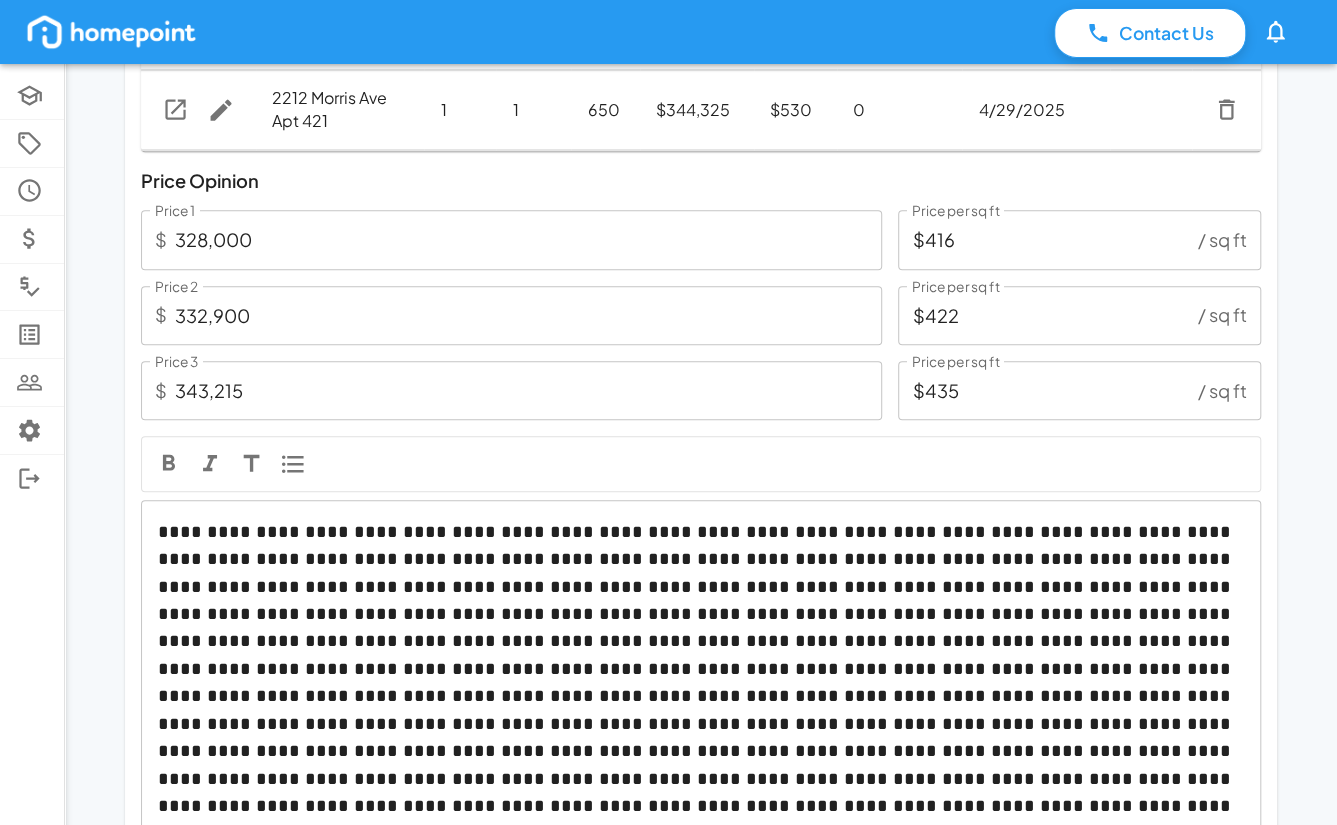 click at bounding box center [701, 670] 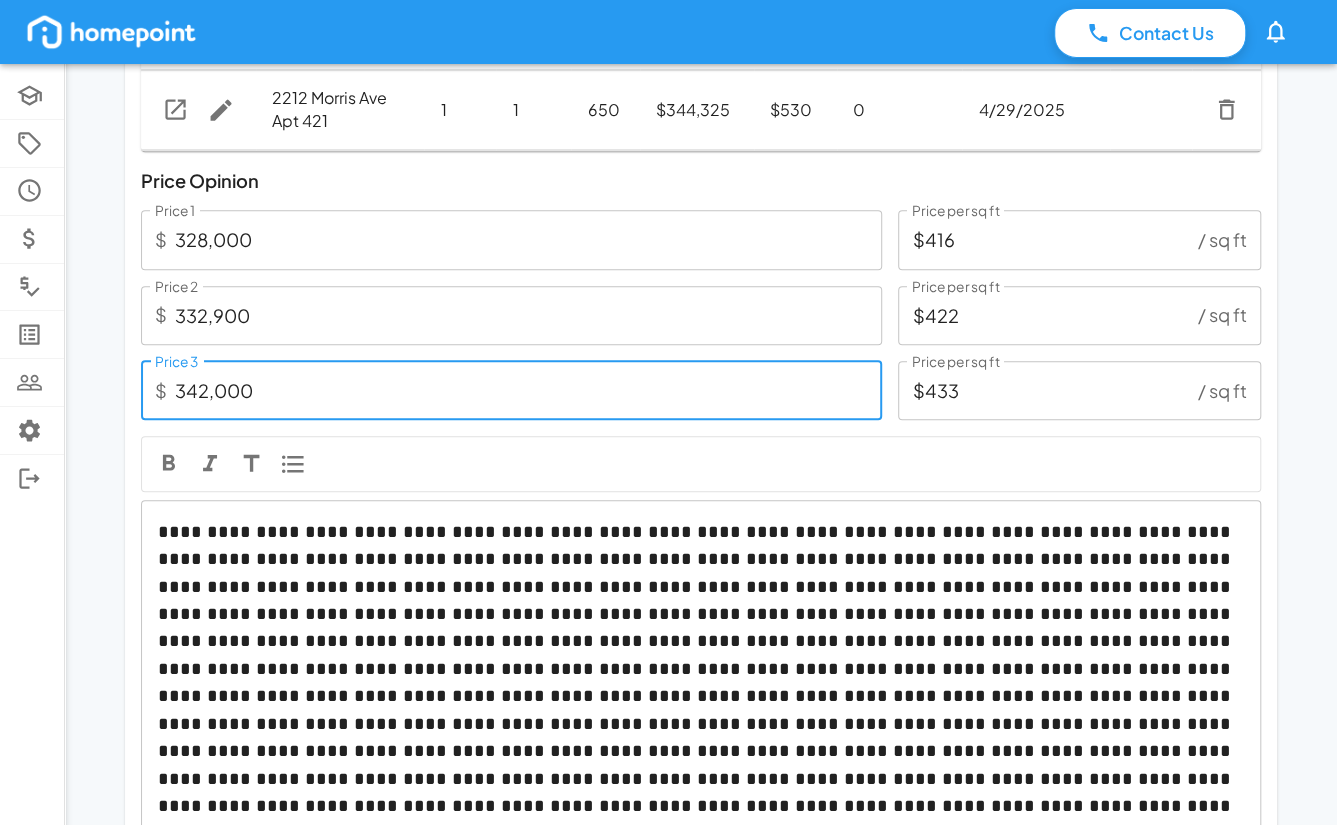 type on "342,000" 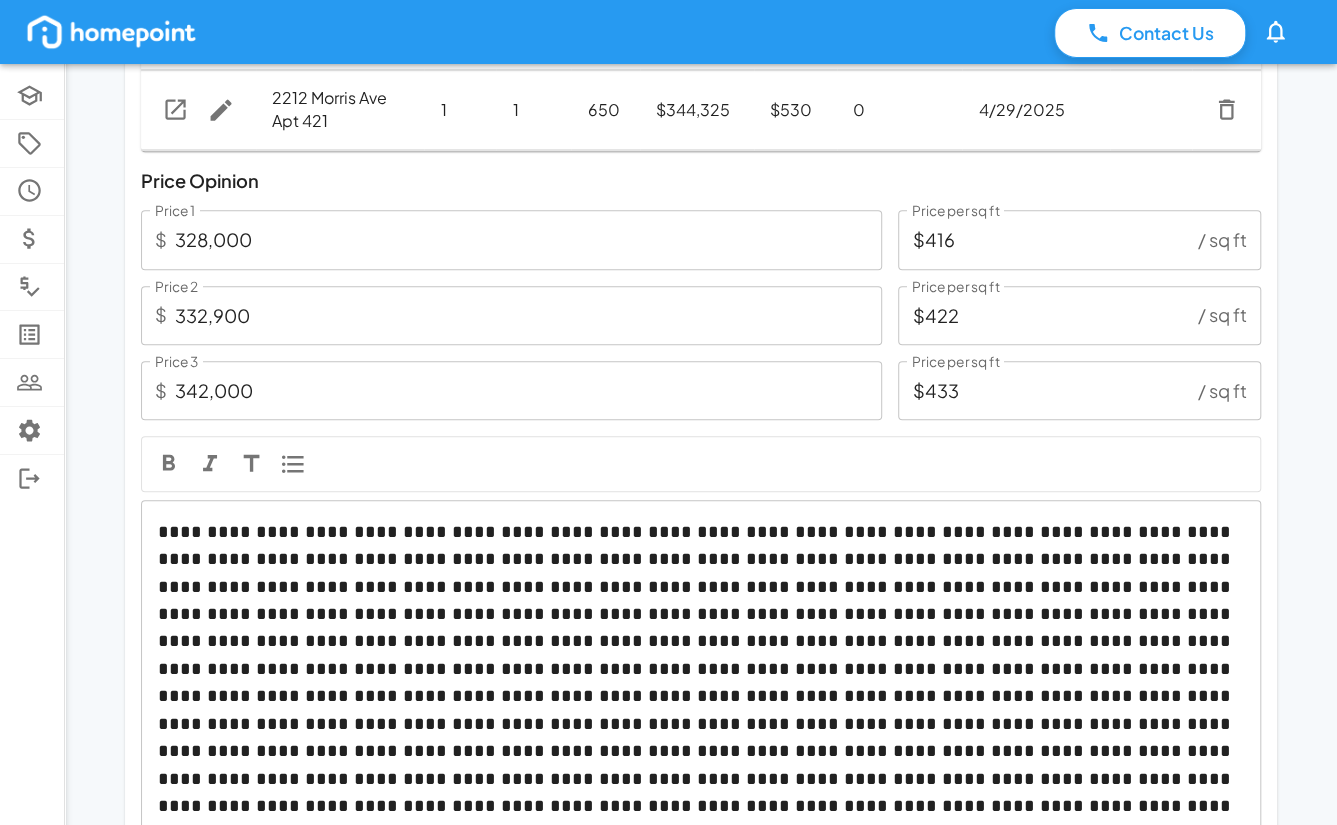 click at bounding box center [701, 670] 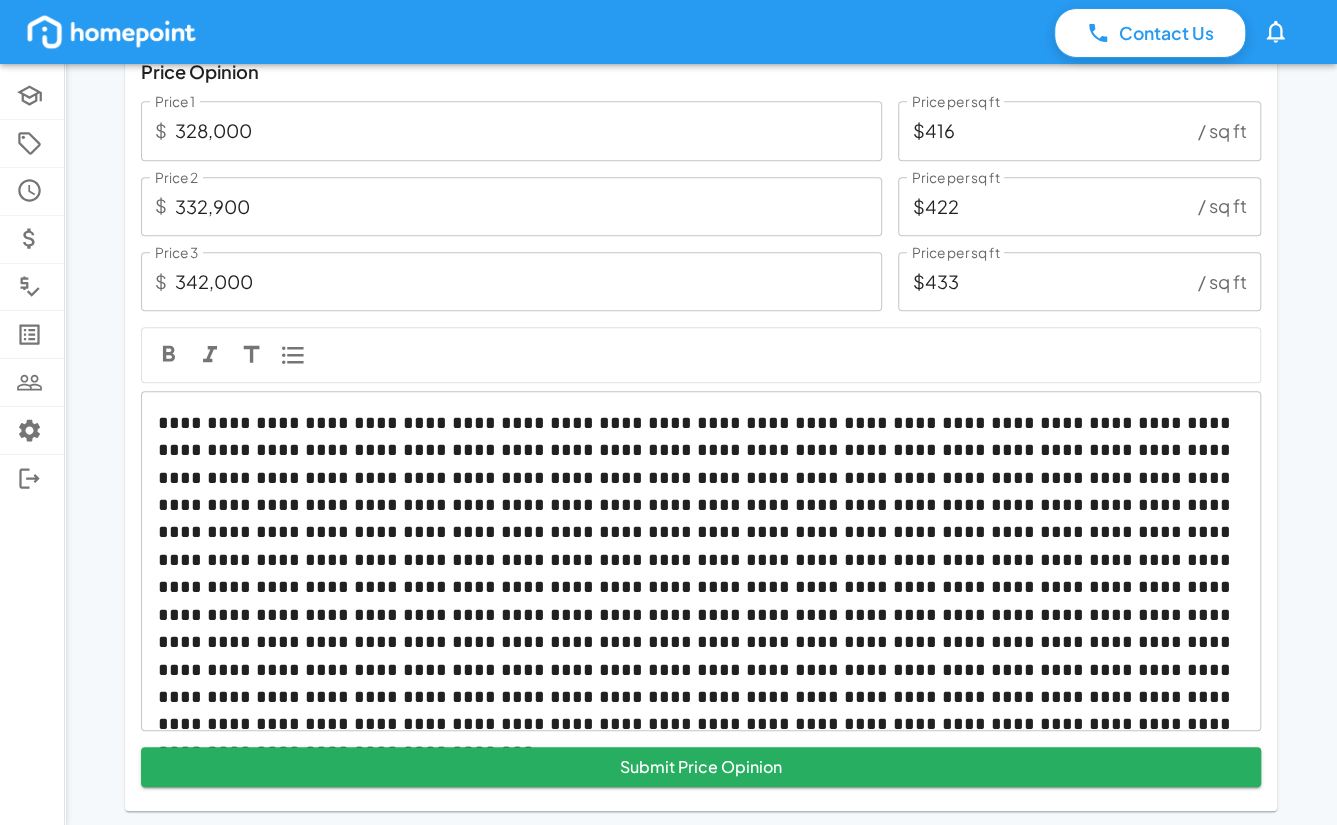 scroll, scrollTop: 654, scrollLeft: 0, axis: vertical 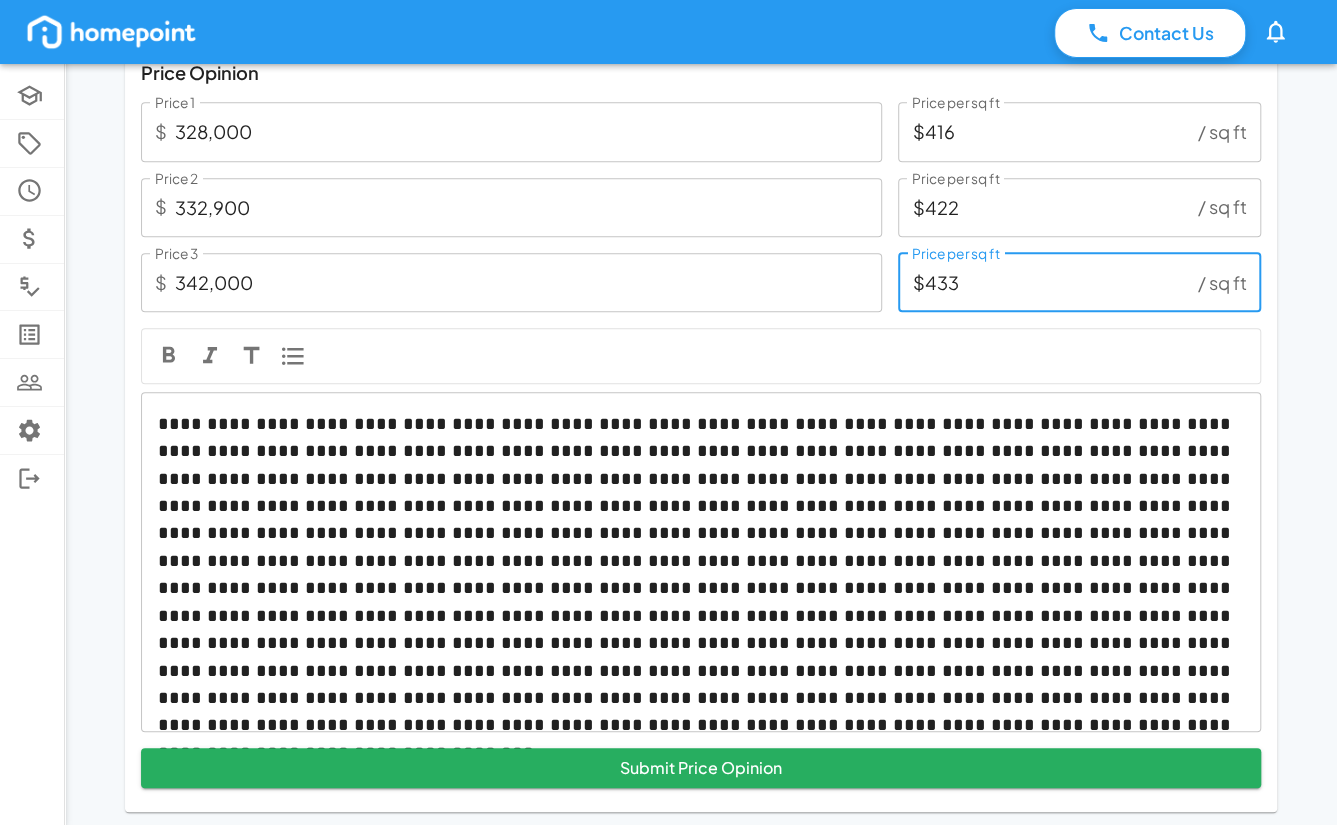 click on "$433" at bounding box center [1044, 282] 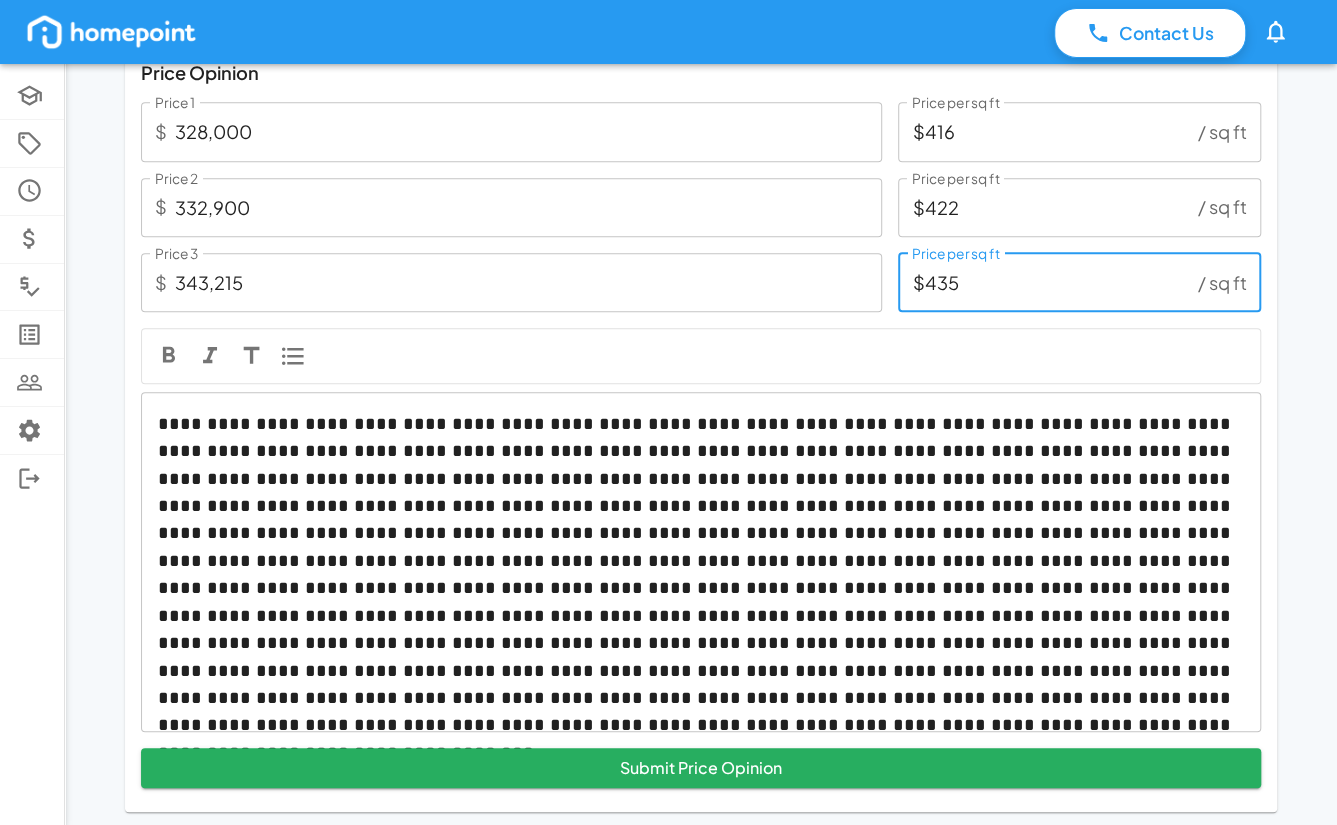 type on "$435" 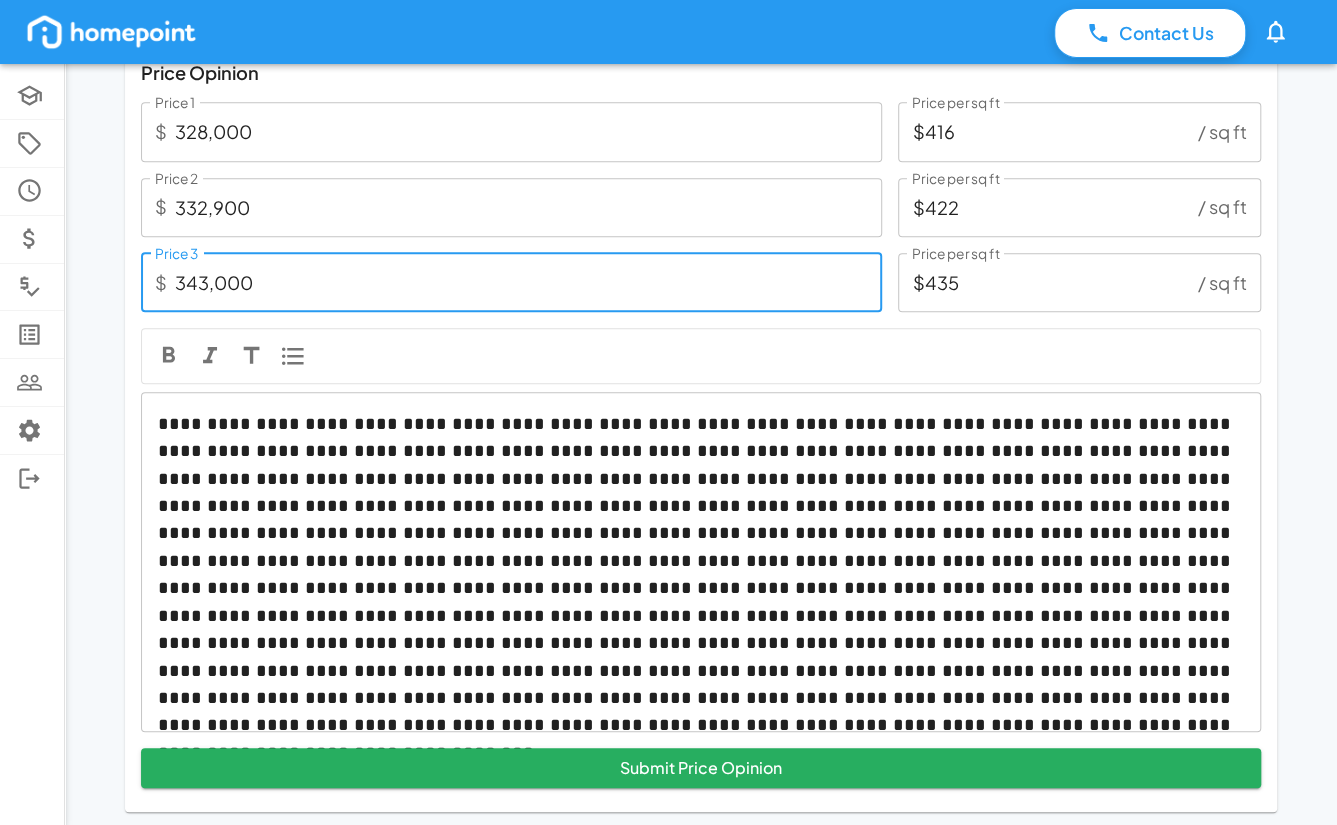 type on "343,000" 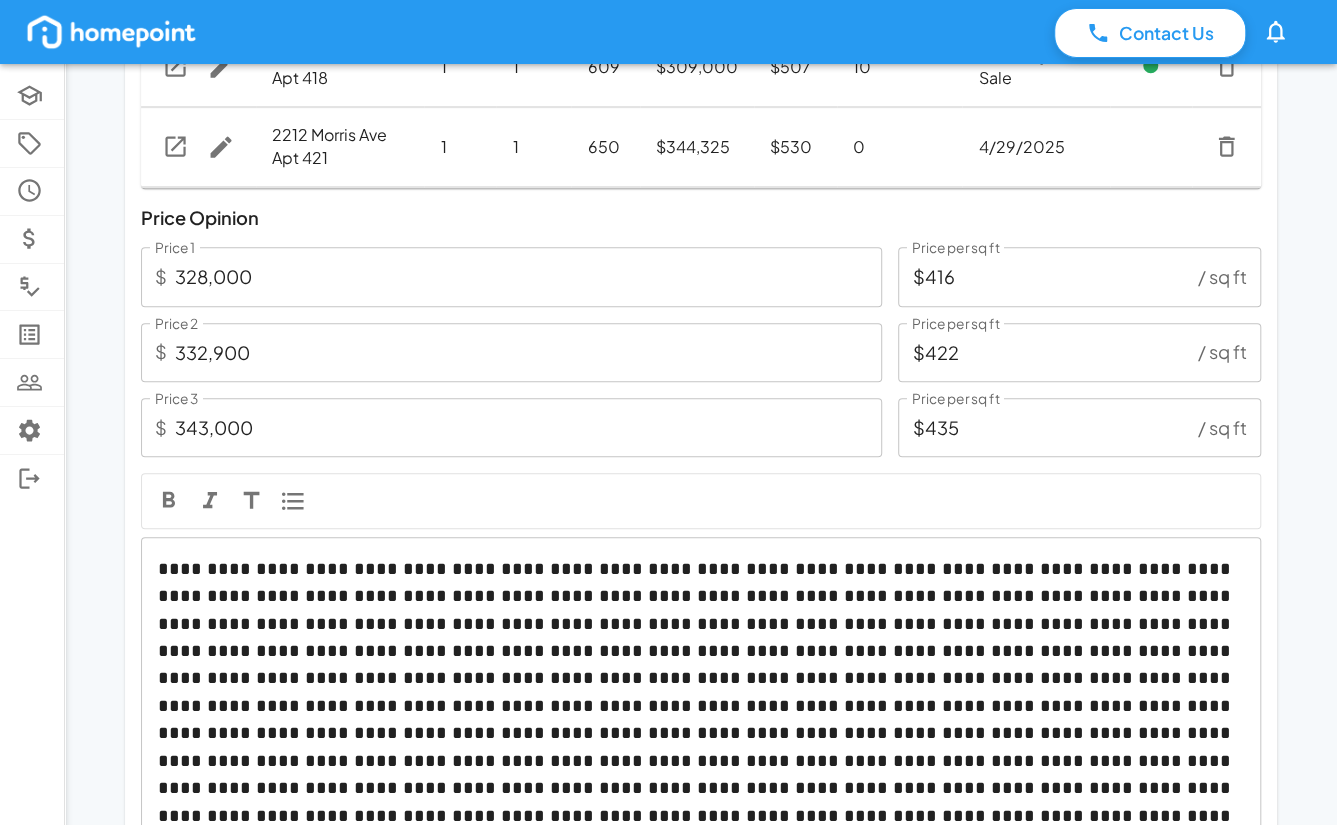 scroll, scrollTop: 508, scrollLeft: 0, axis: vertical 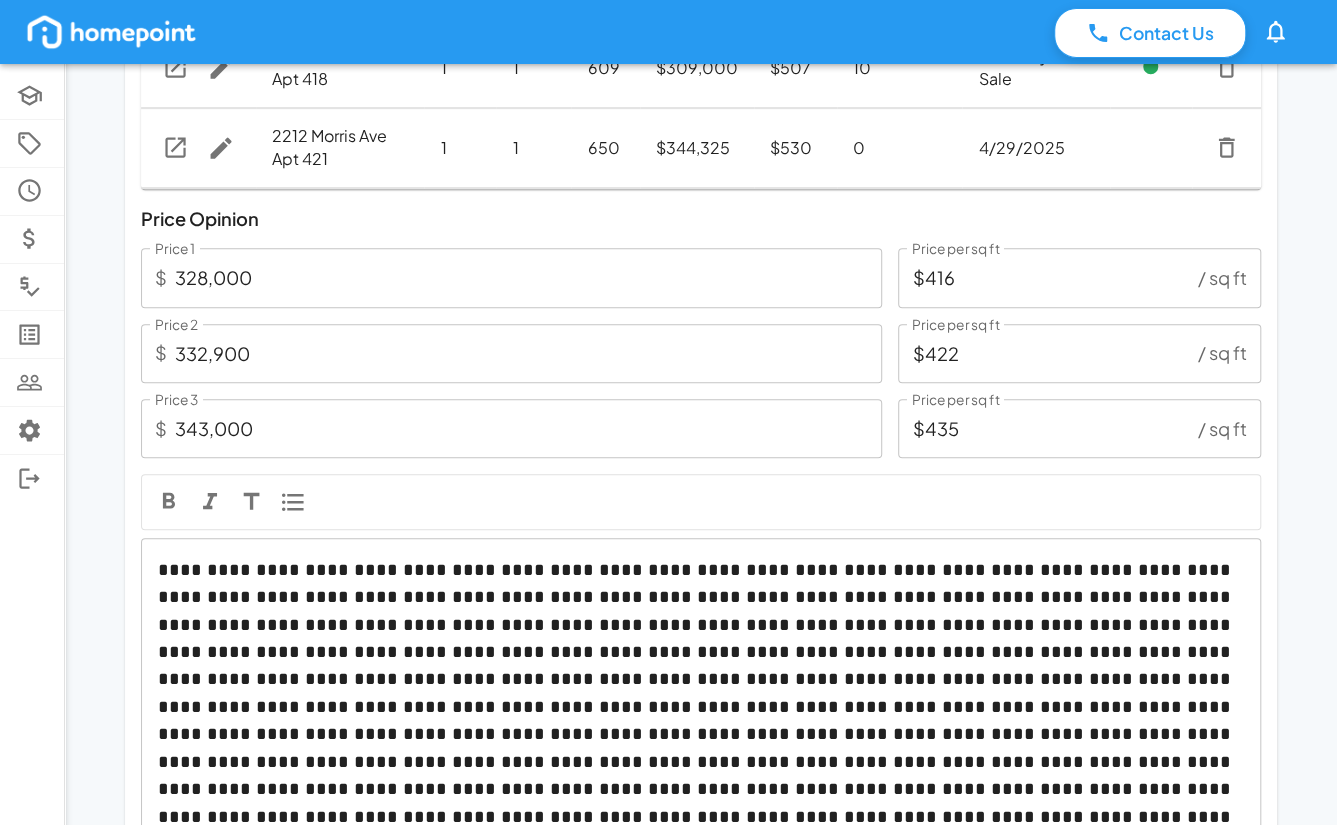 click on "343,000" at bounding box center (528, 428) 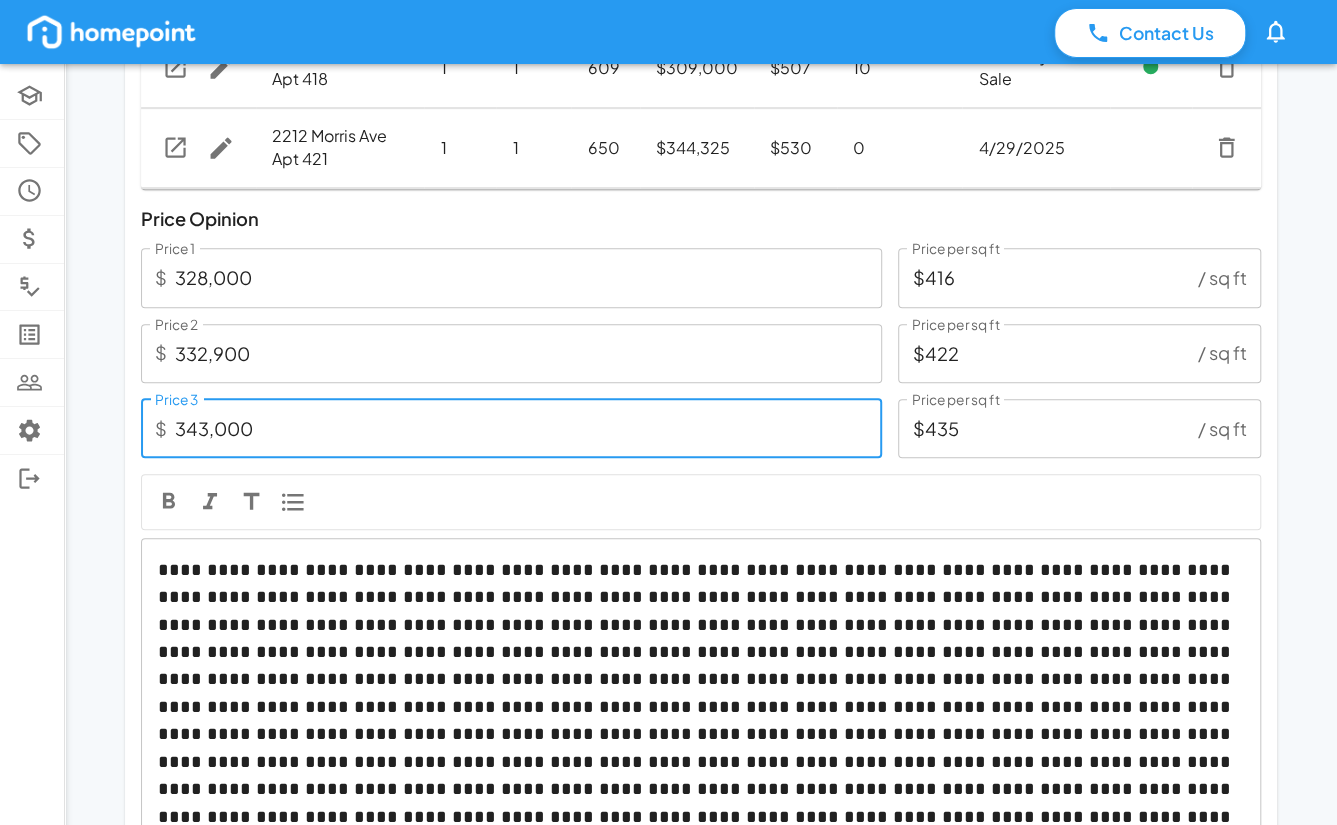 click on "$435" at bounding box center [1044, 428] 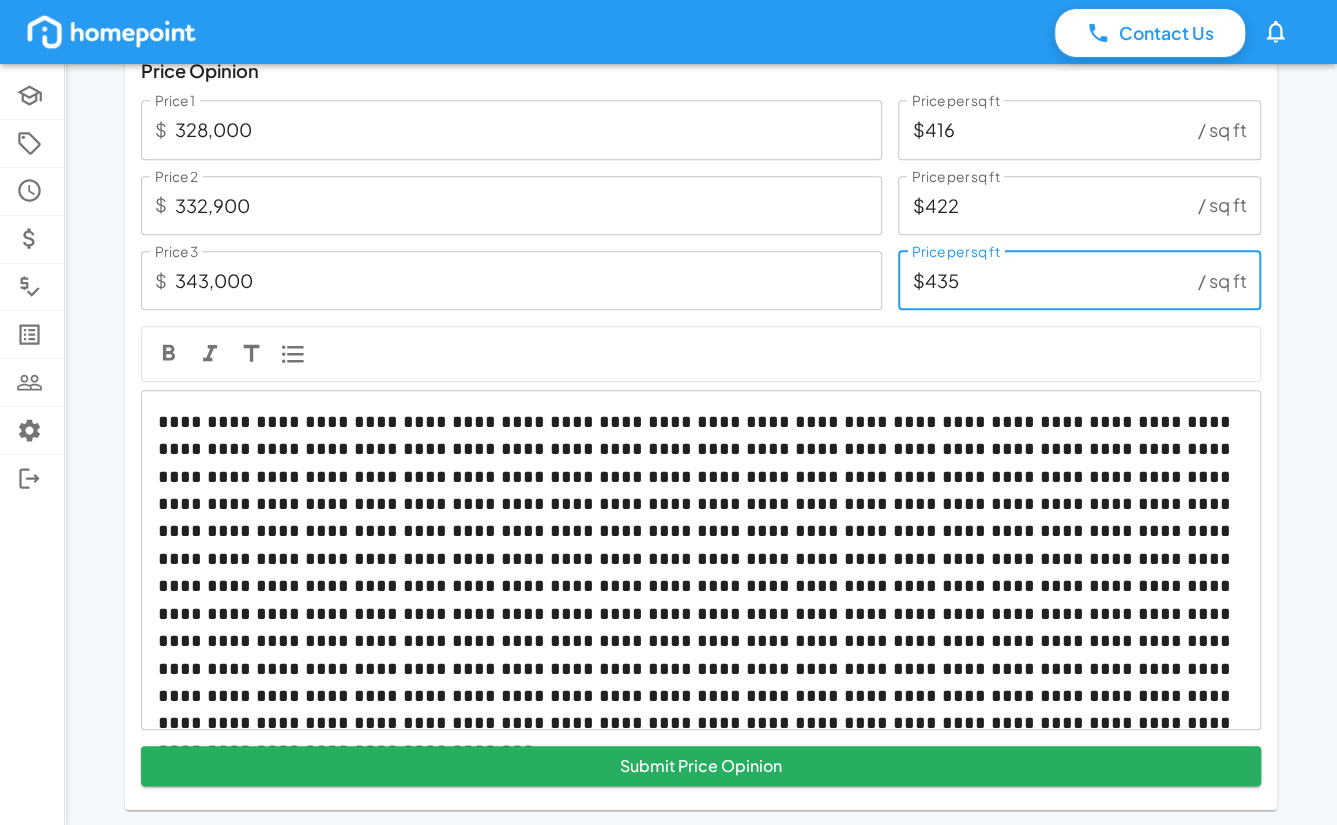 scroll, scrollTop: 684, scrollLeft: 0, axis: vertical 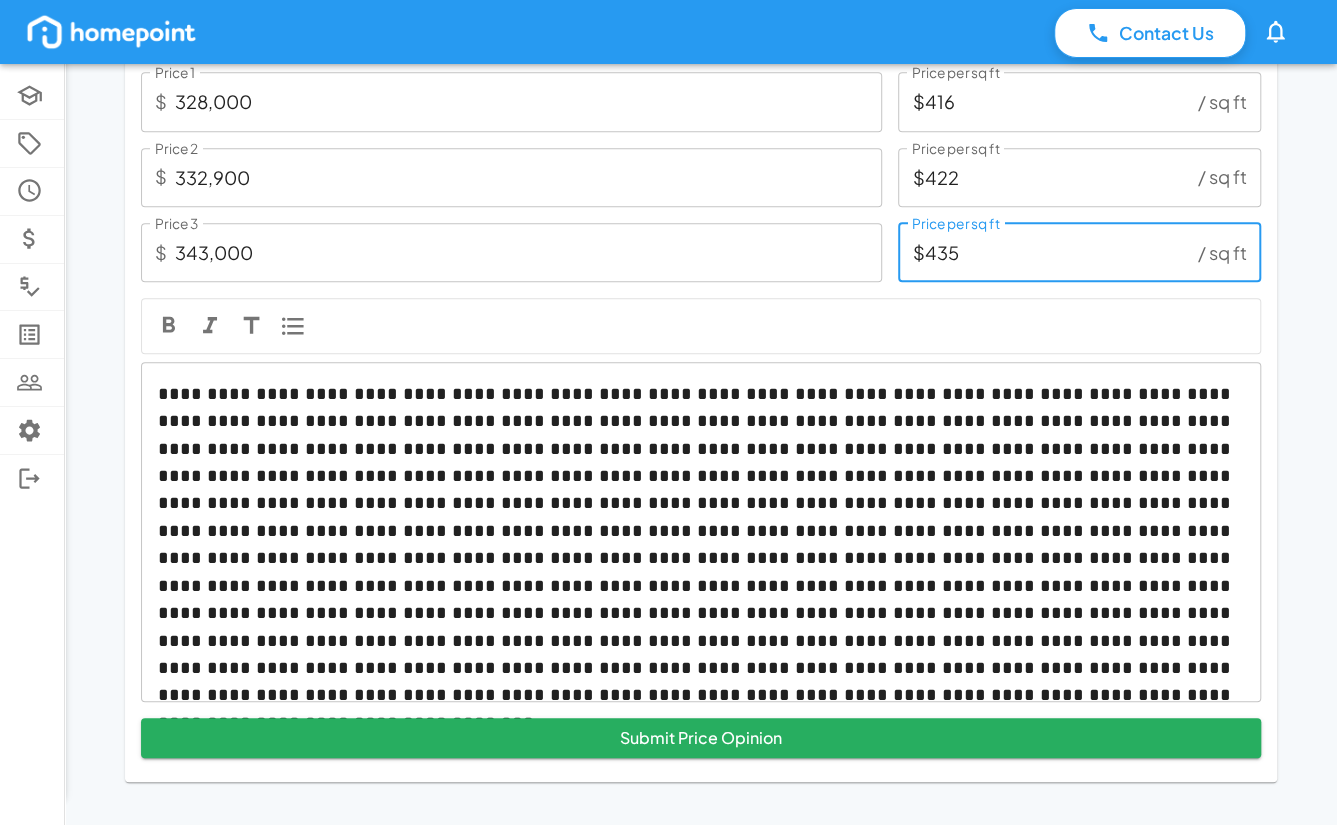 click at bounding box center (701, 532) 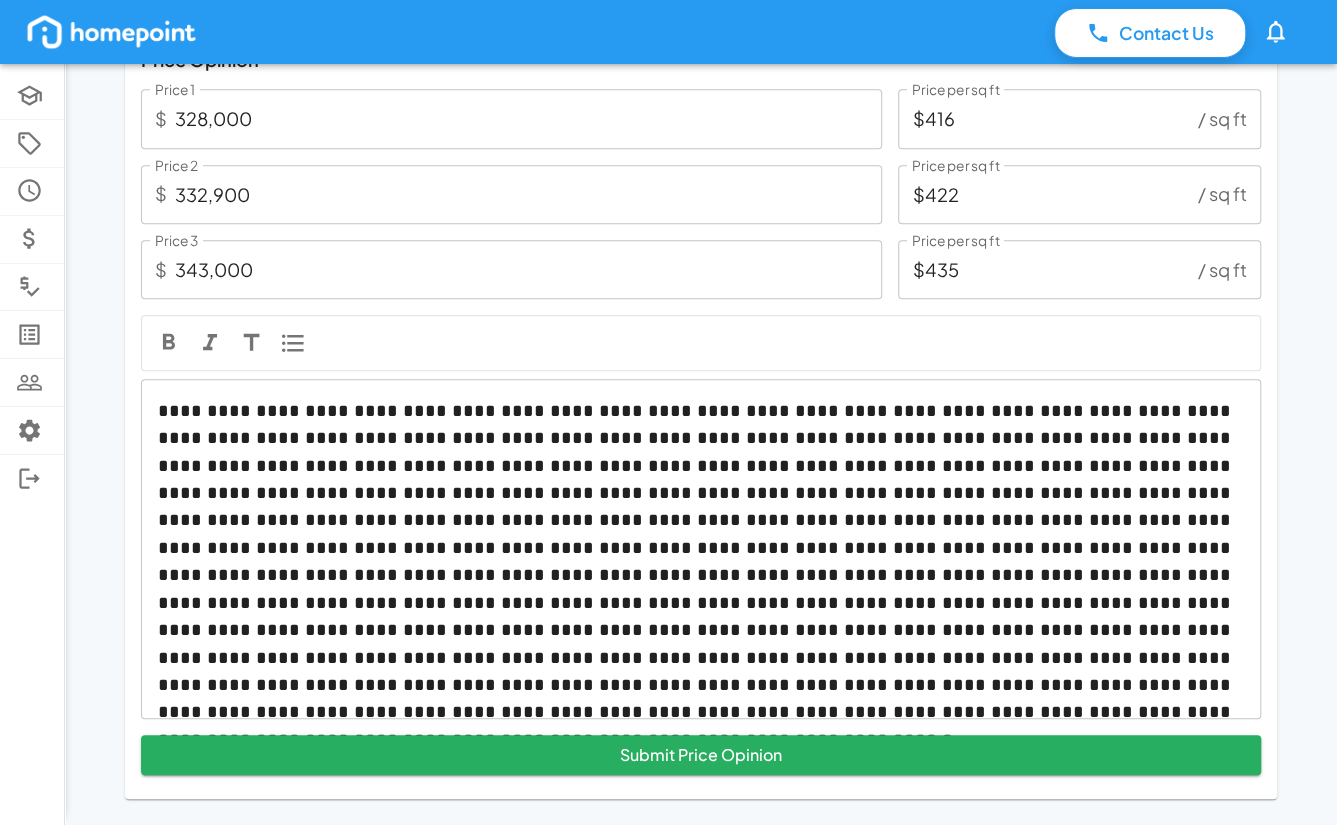 scroll, scrollTop: 666, scrollLeft: 0, axis: vertical 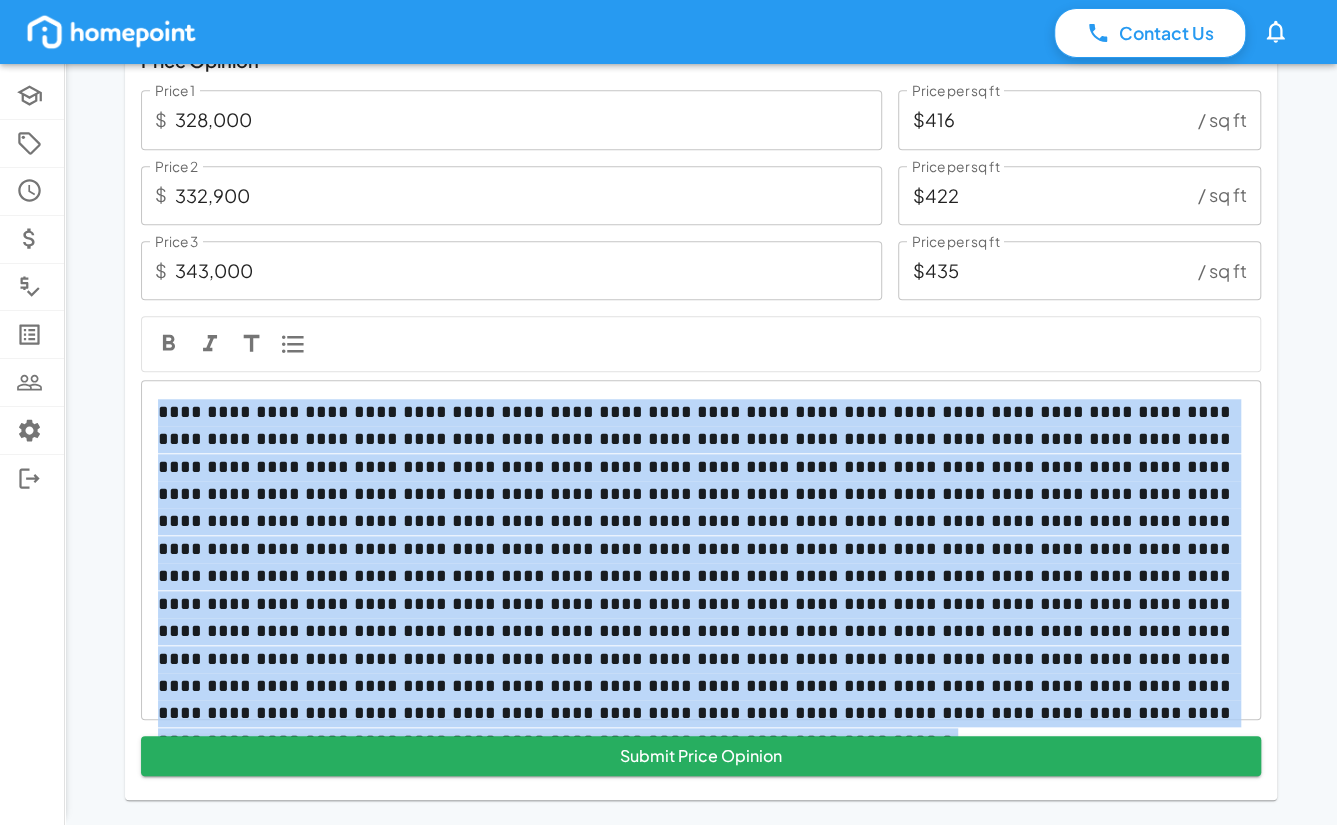 drag, startPoint x: 159, startPoint y: 404, endPoint x: 1196, endPoint y: 693, distance: 1076.5176 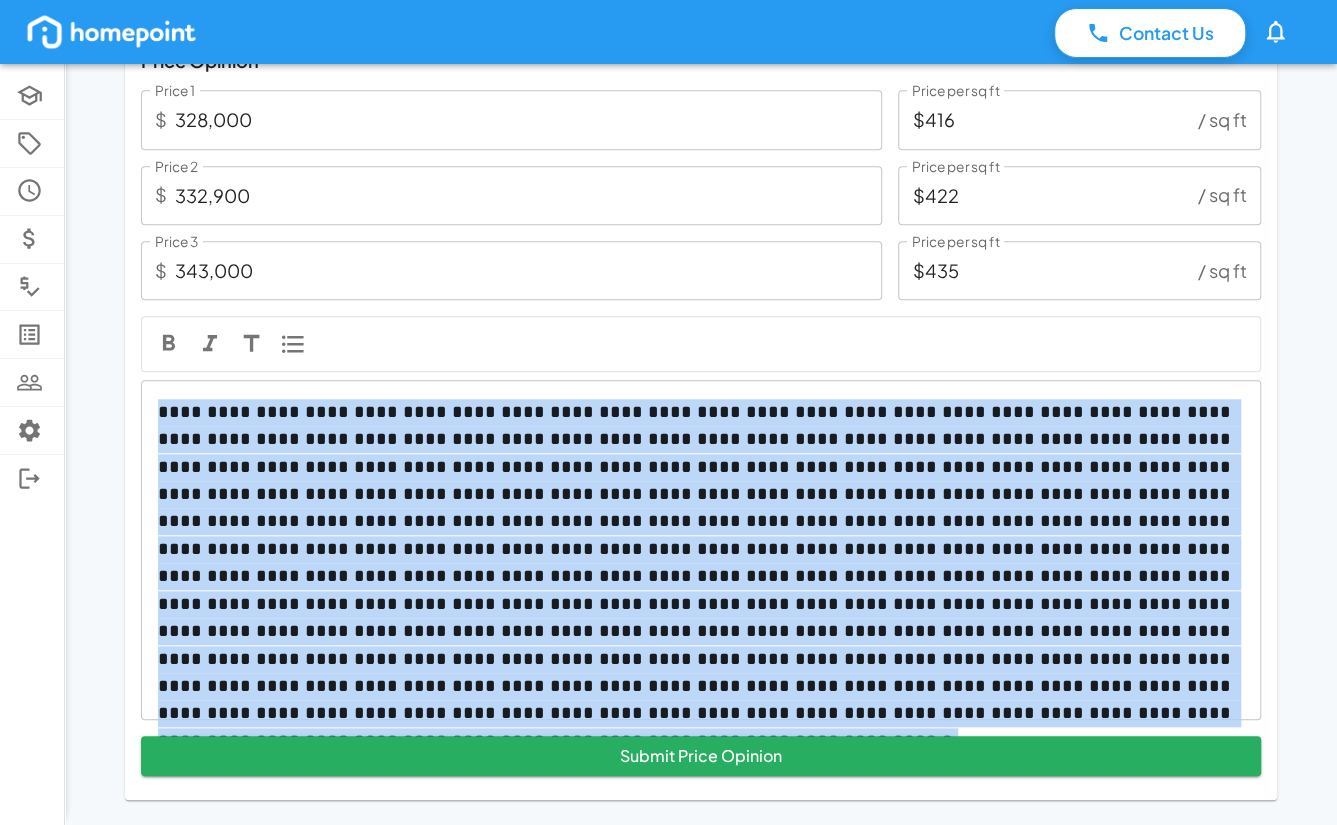 click at bounding box center (701, 550) 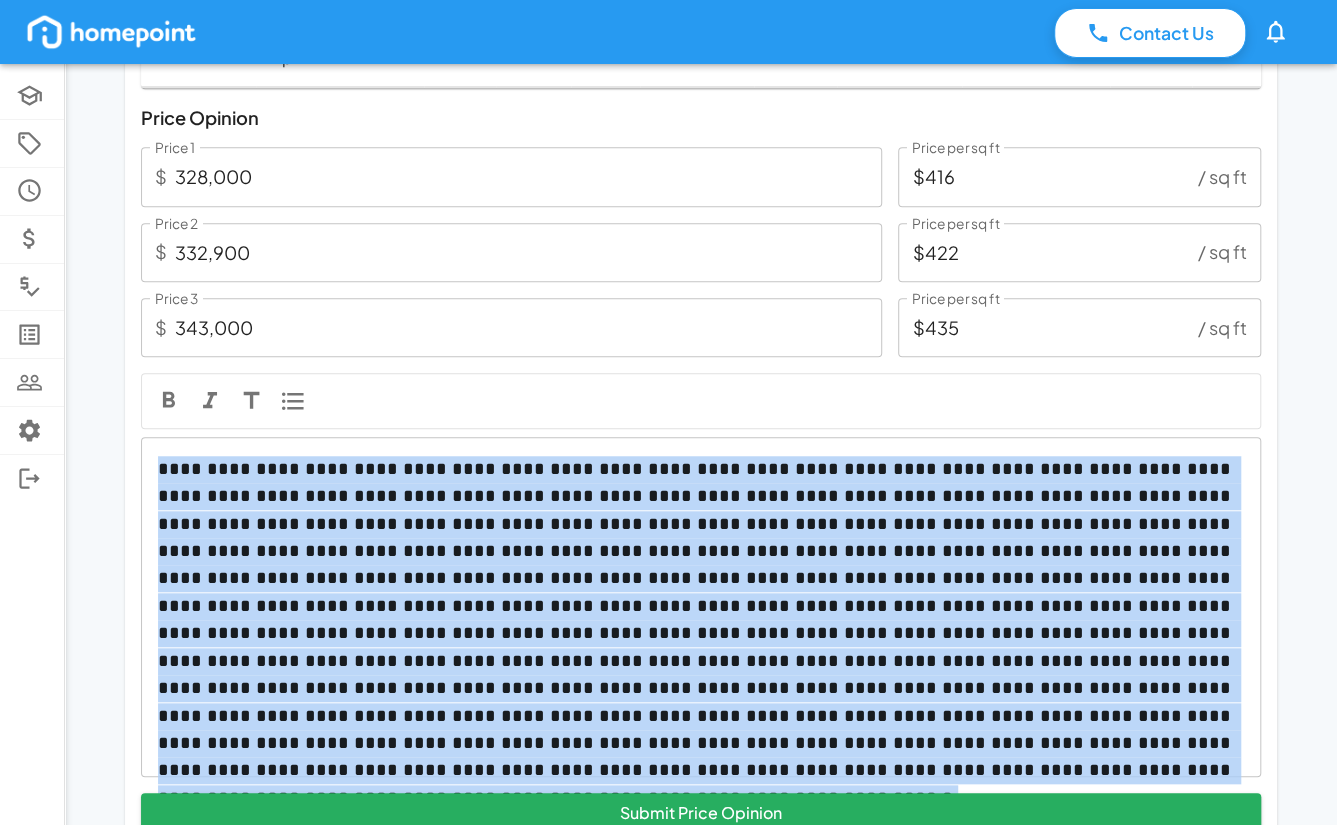 scroll, scrollTop: 605, scrollLeft: 0, axis: vertical 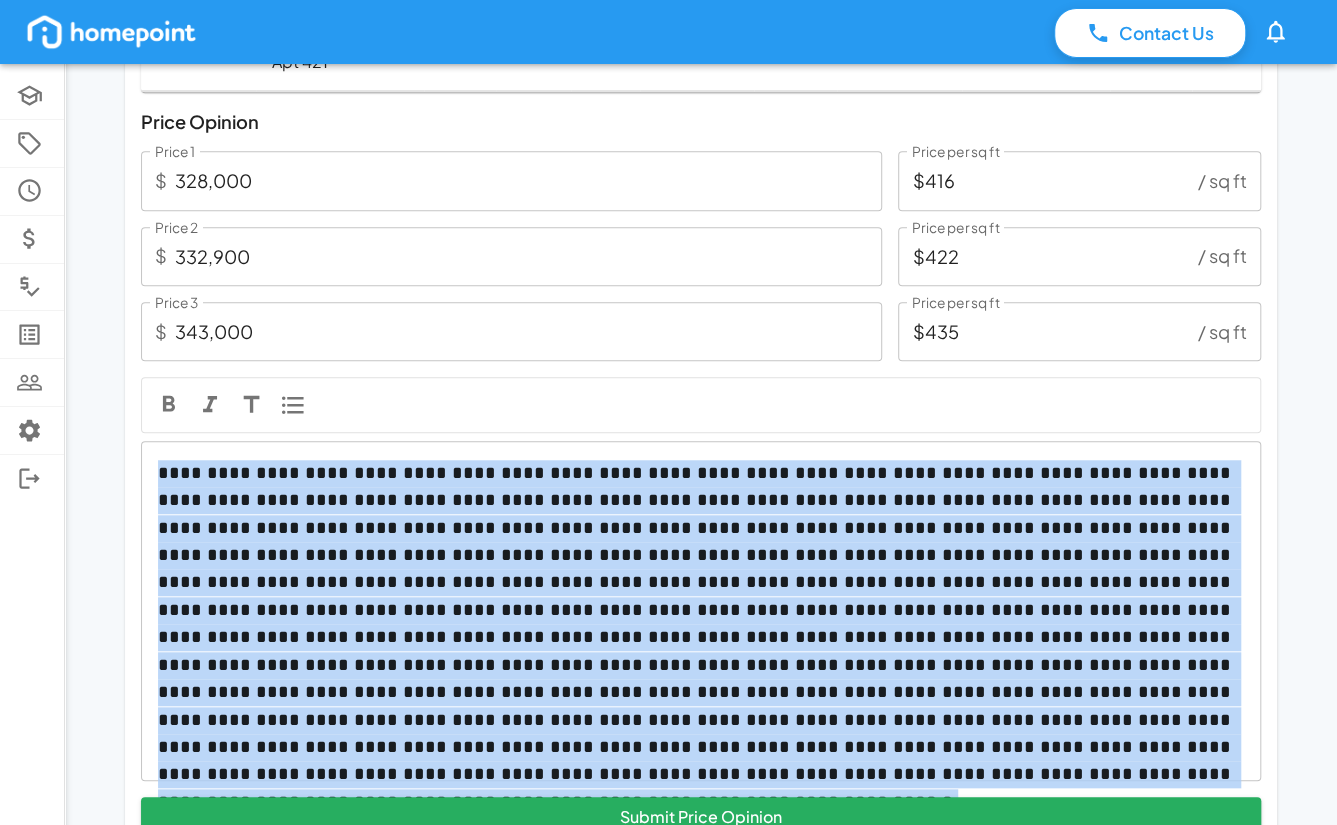 click on "328,000" at bounding box center [528, 180] 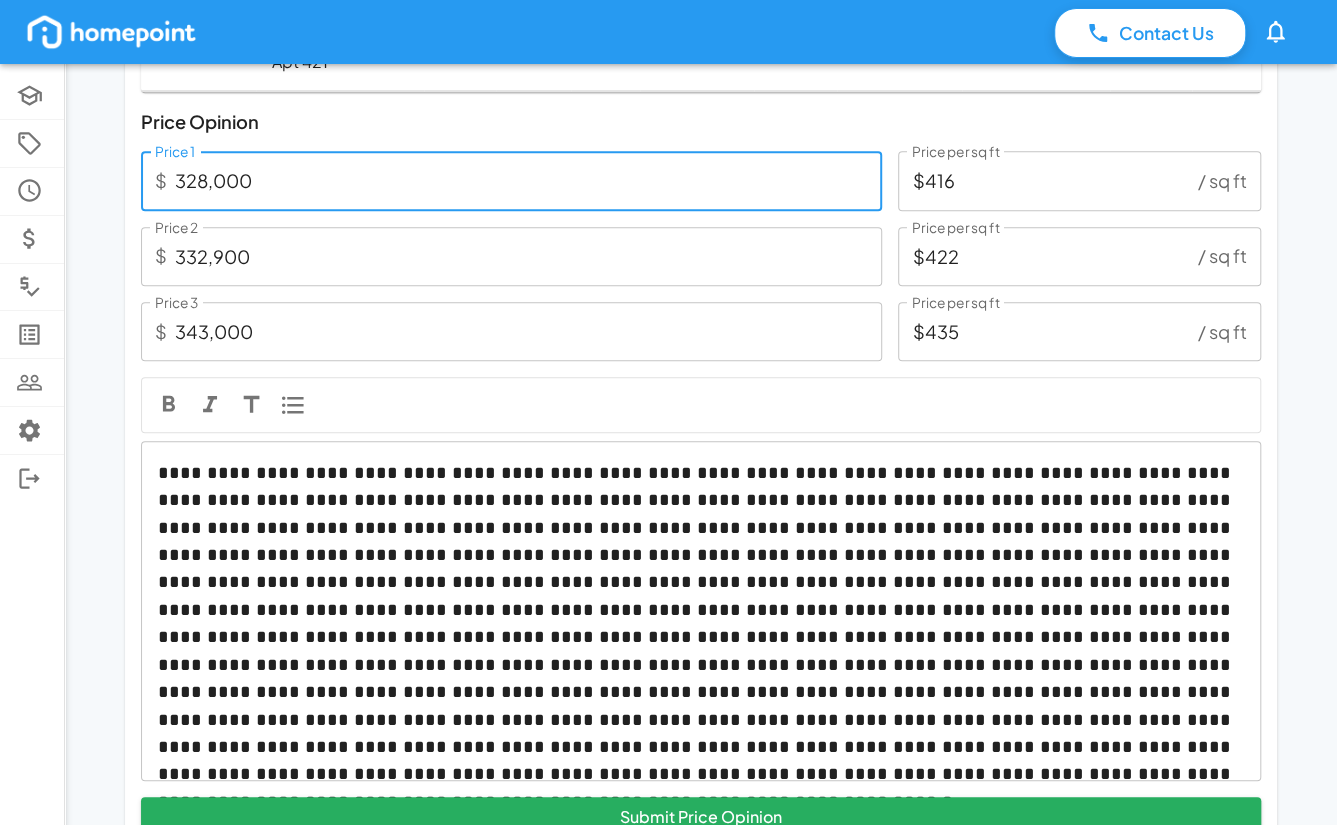 click on "328,000" at bounding box center (528, 180) 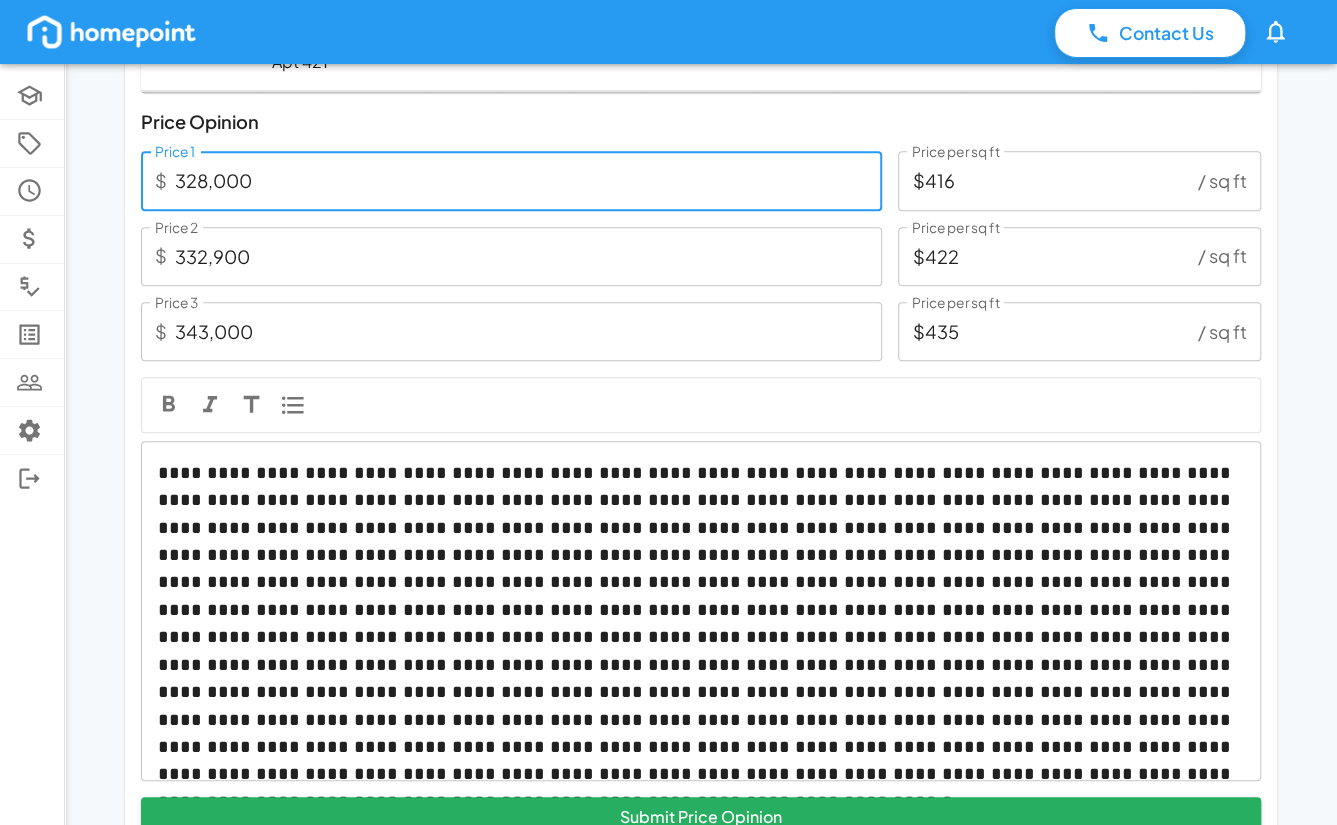 click on "332,900" at bounding box center (528, 256) 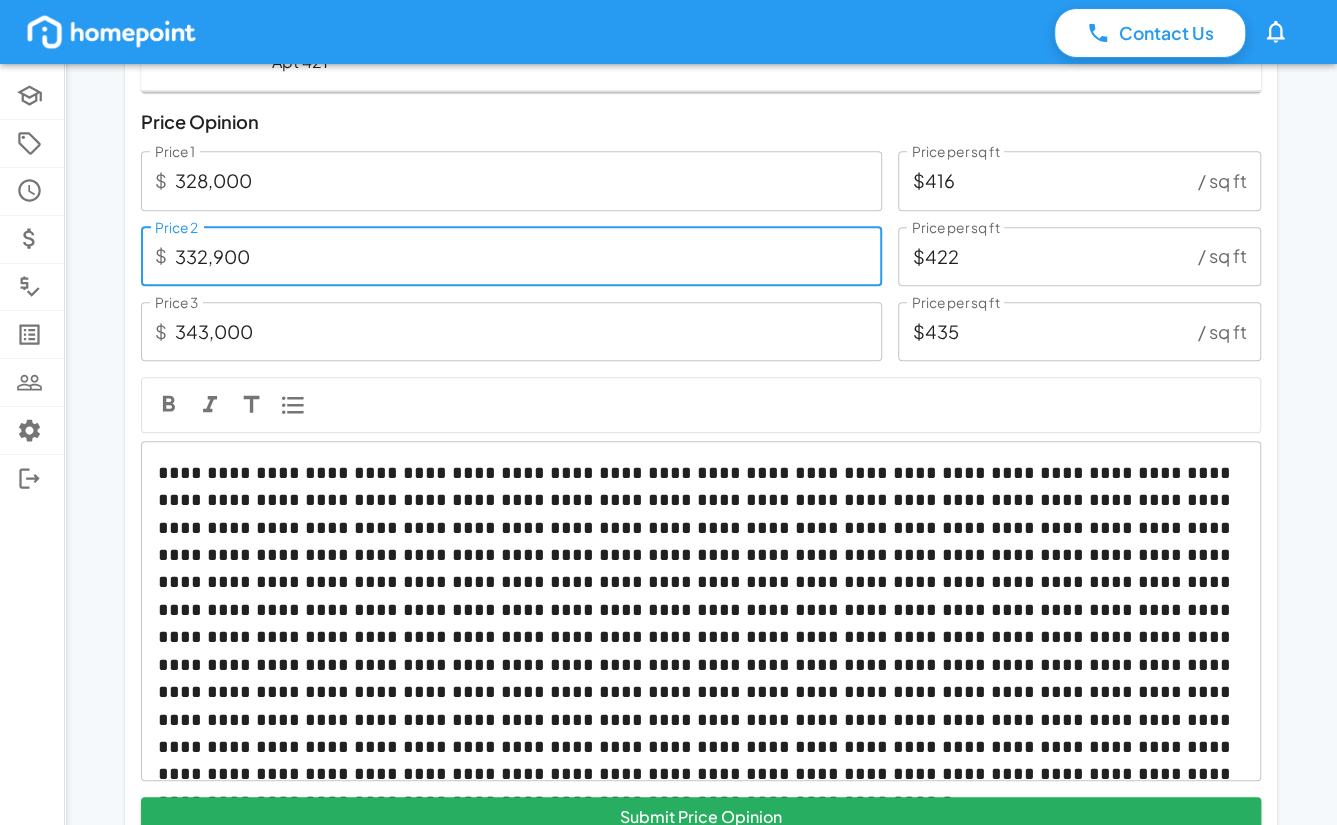 click on "332,900" at bounding box center (528, 256) 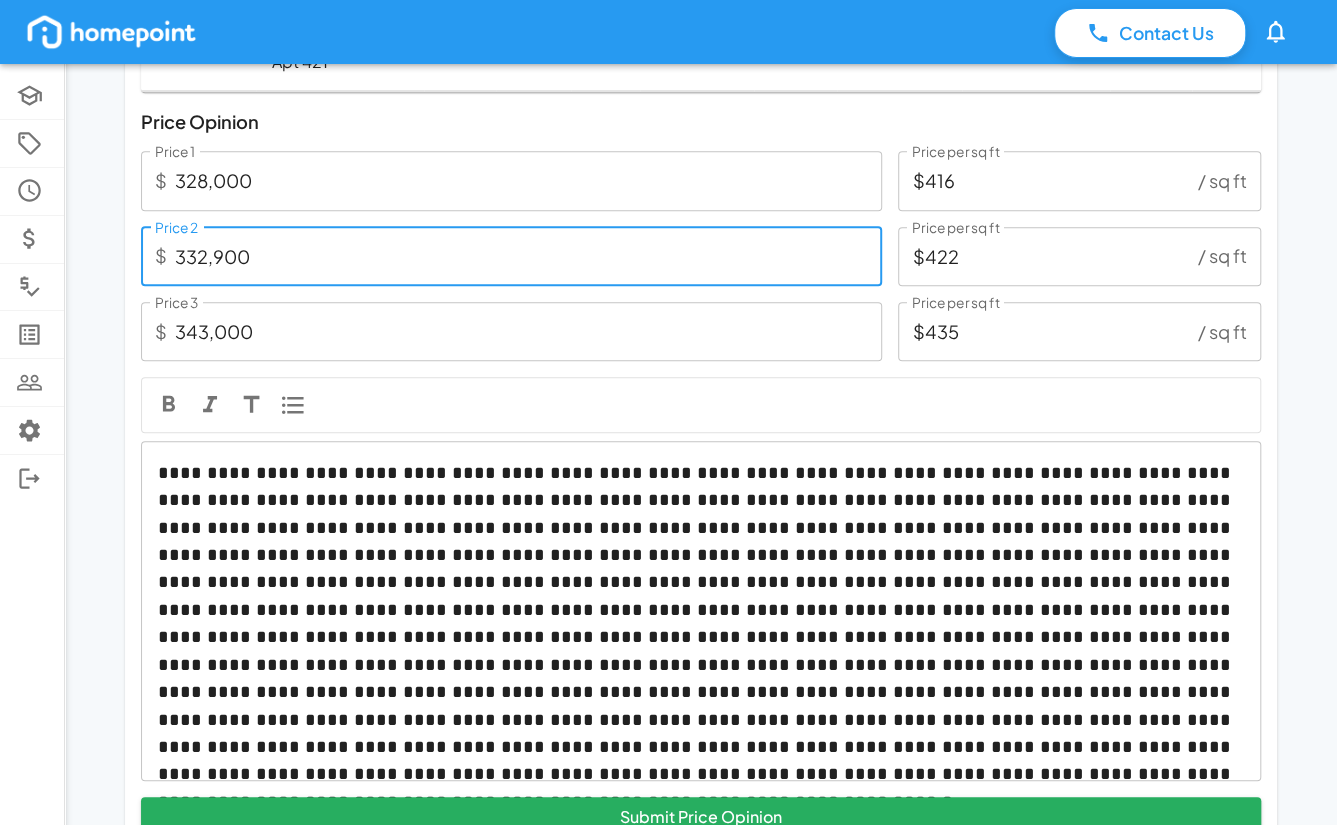 click on "343,000" at bounding box center [528, 331] 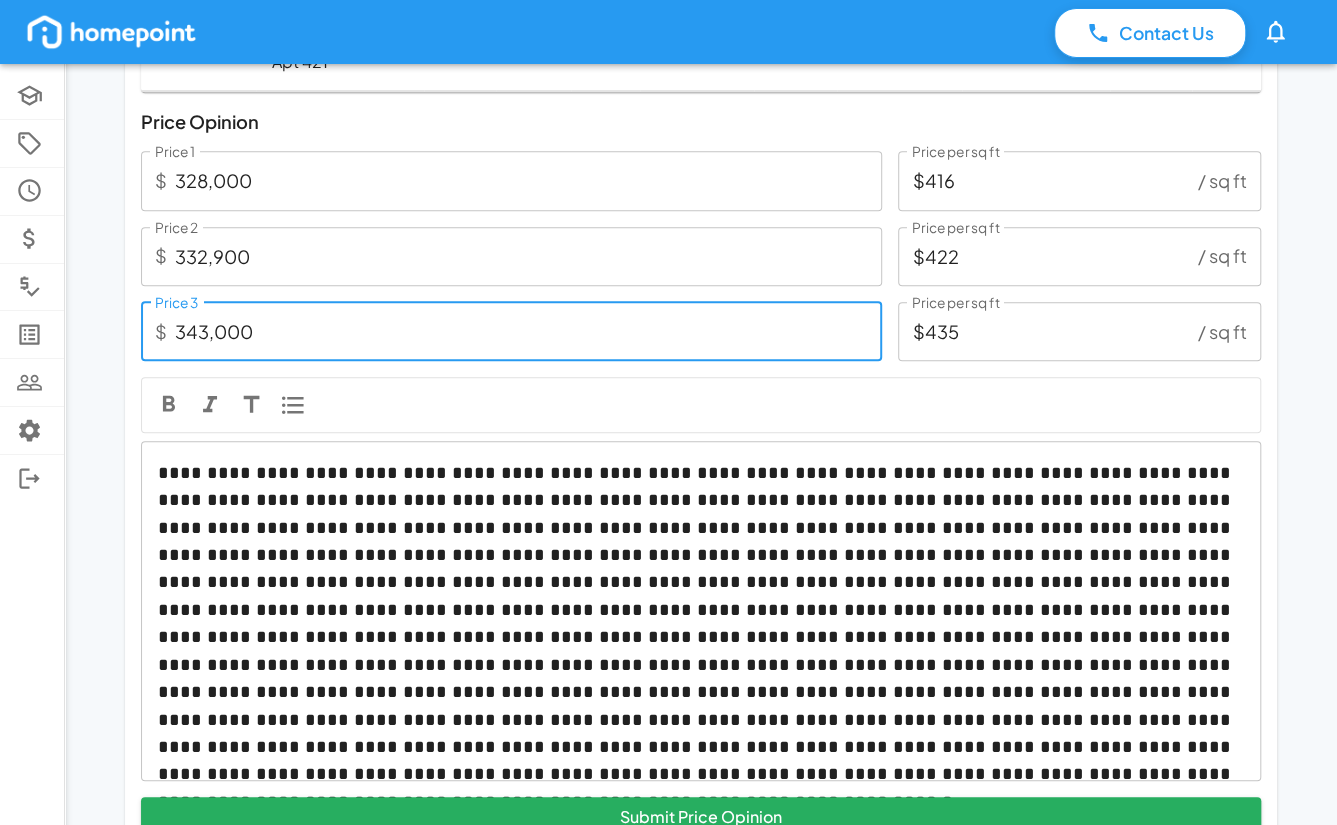 click on "343,000" at bounding box center [528, 331] 